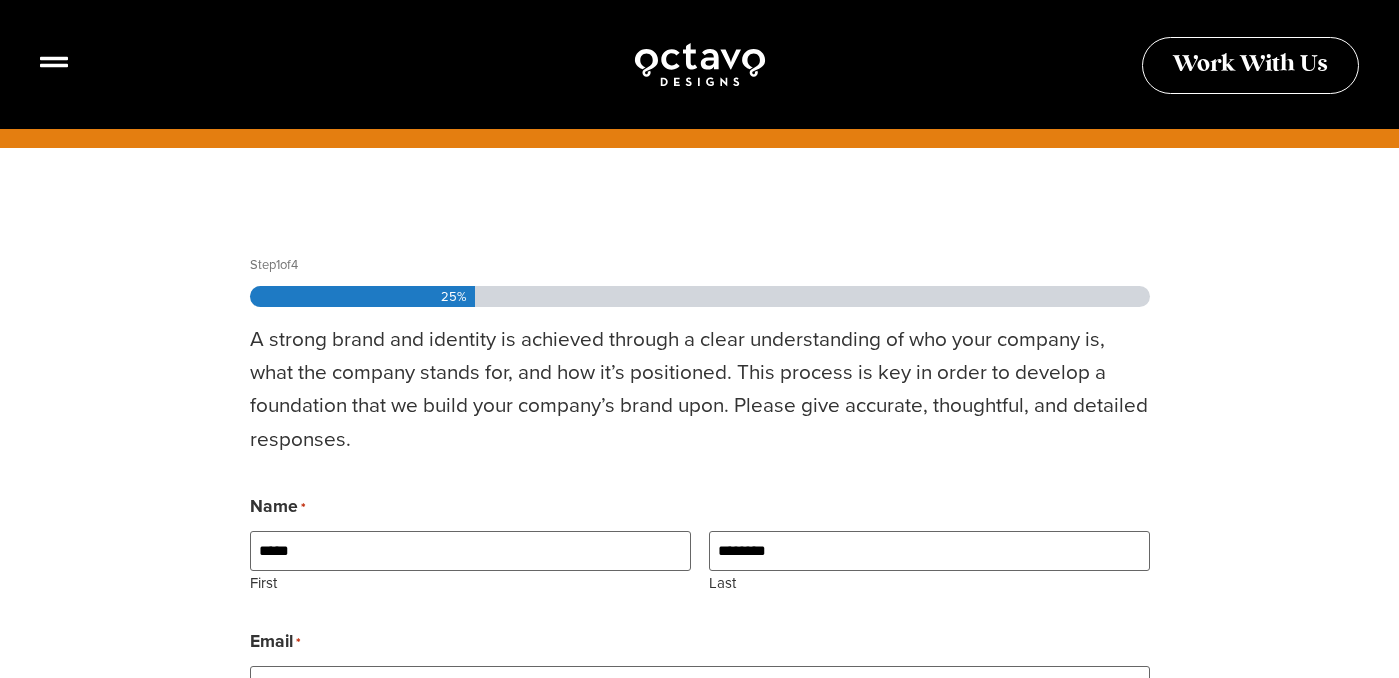 scroll, scrollTop: 417, scrollLeft: 0, axis: vertical 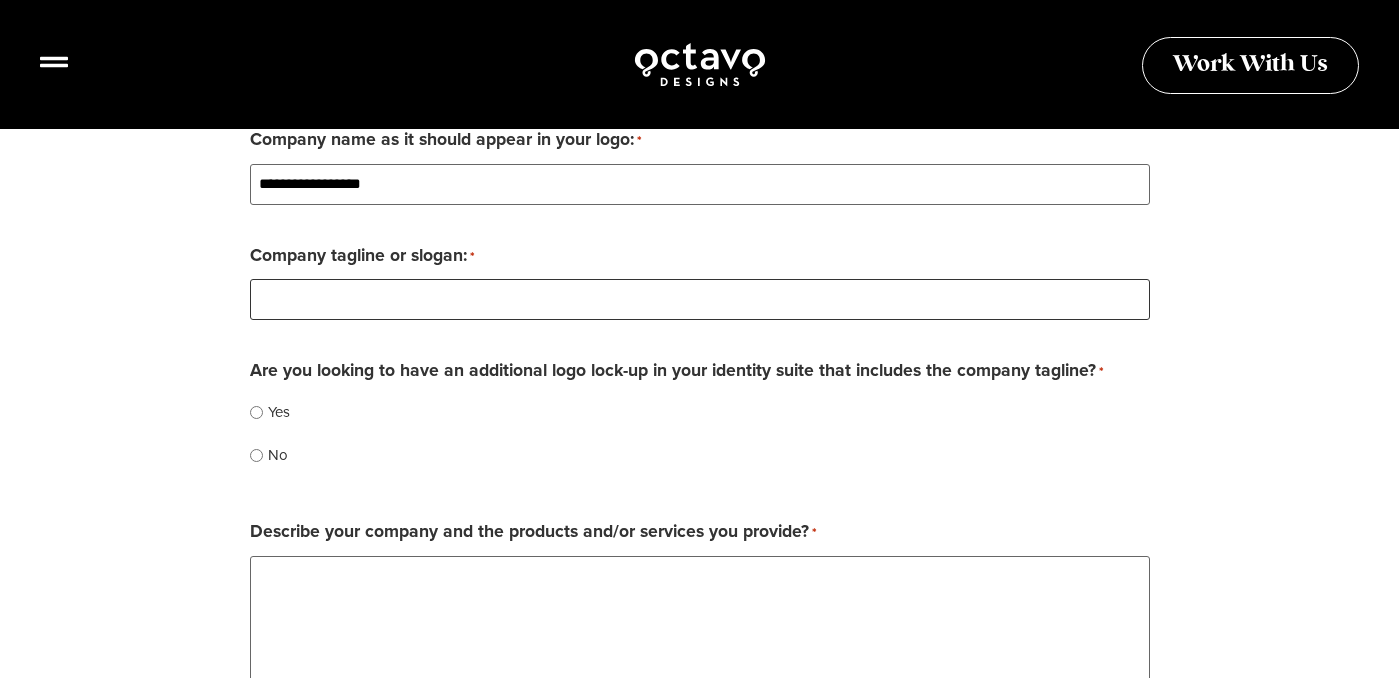 click on "Company tagline or slogan: *" at bounding box center (700, 299) 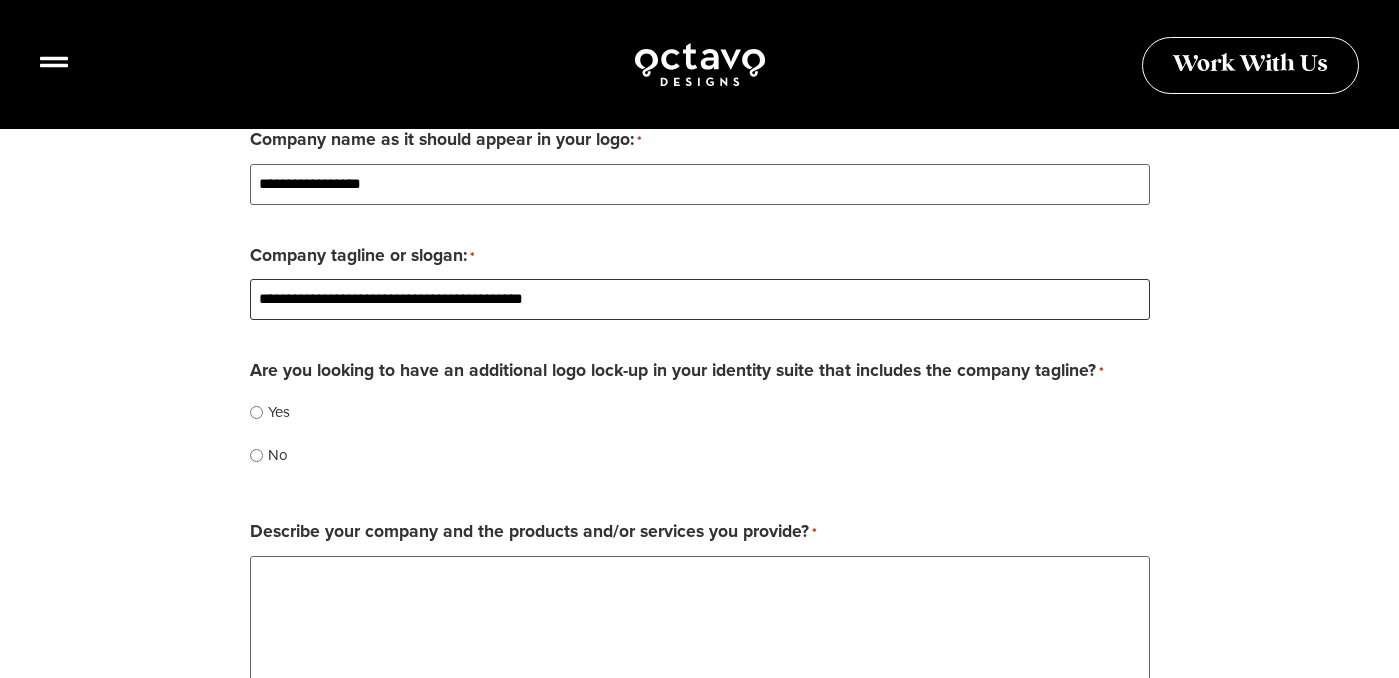 type on "**********" 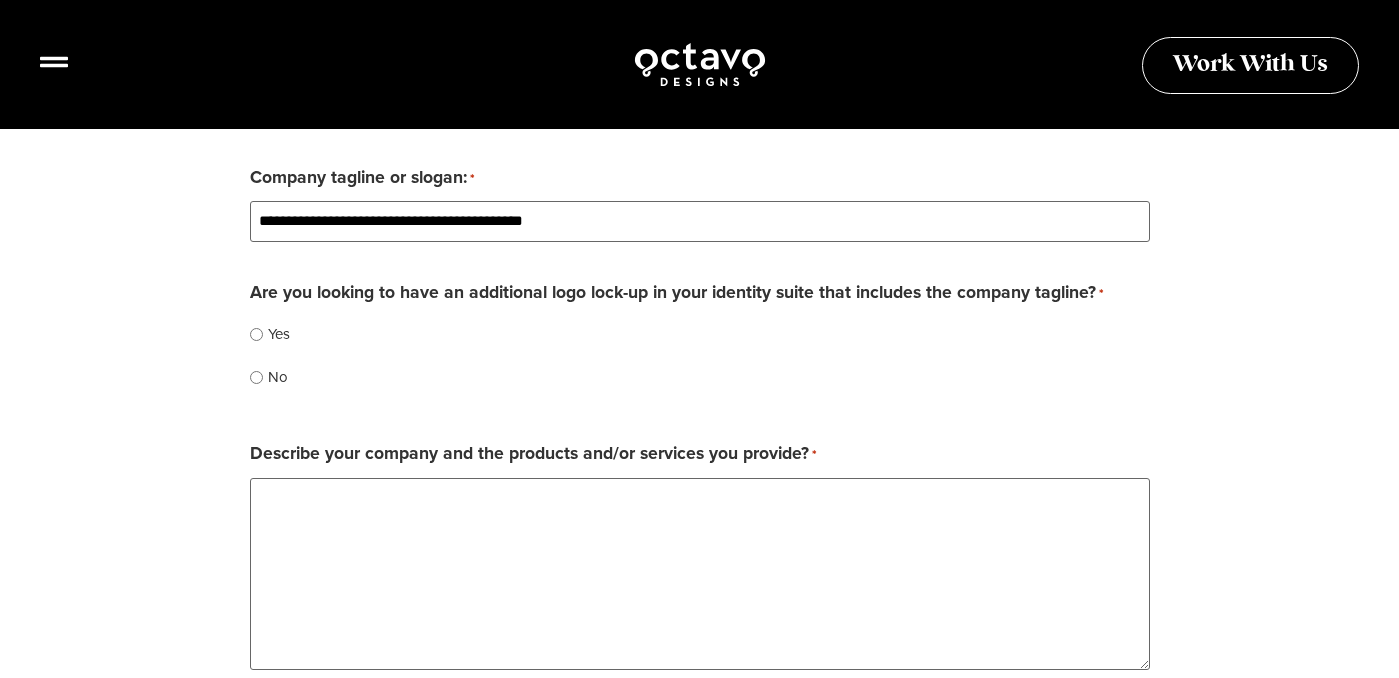 scroll, scrollTop: 1348, scrollLeft: 0, axis: vertical 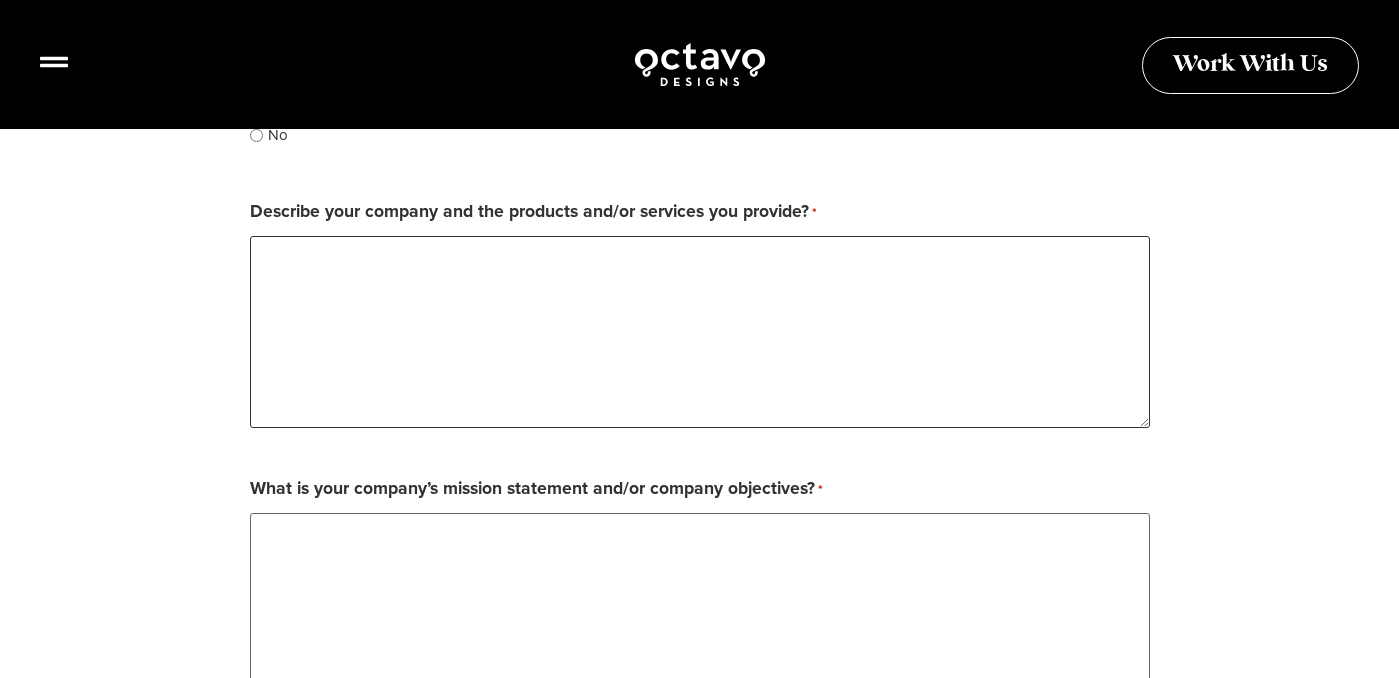 click on "Describe your company and the products and/or services you provide? *" at bounding box center [700, 332] 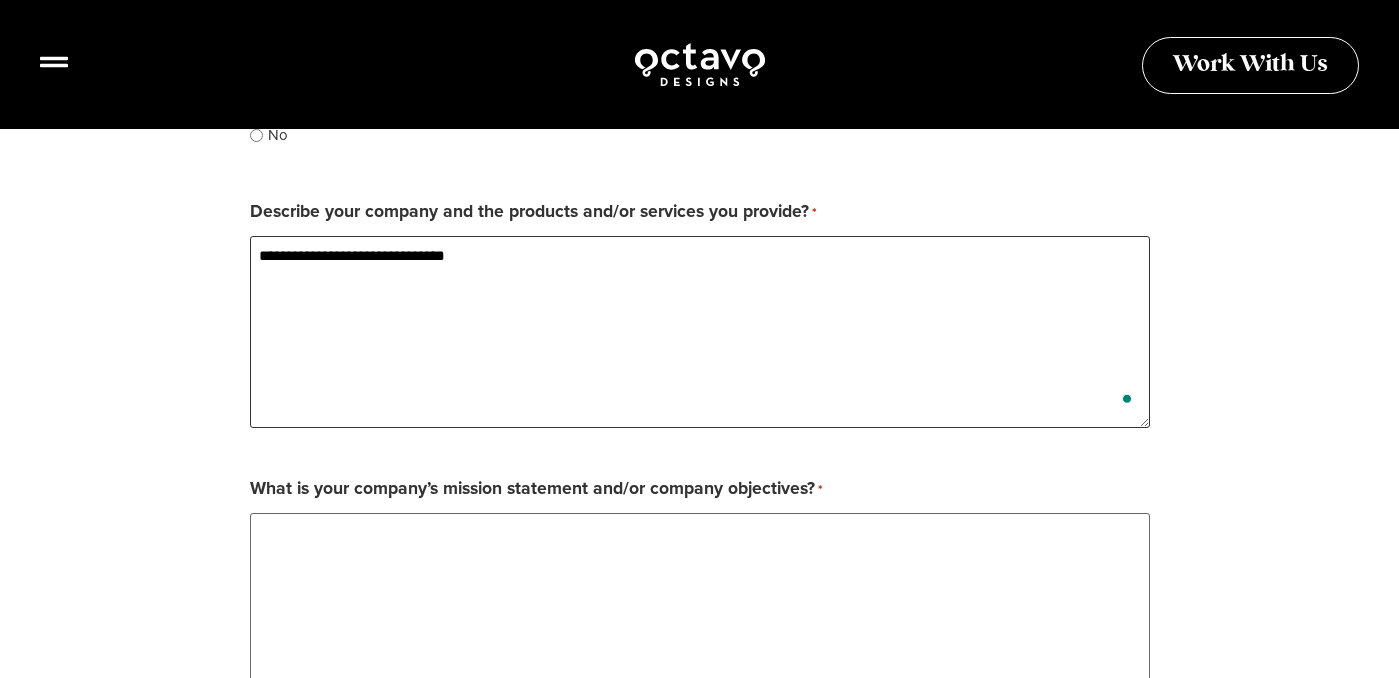 paste on "**********" 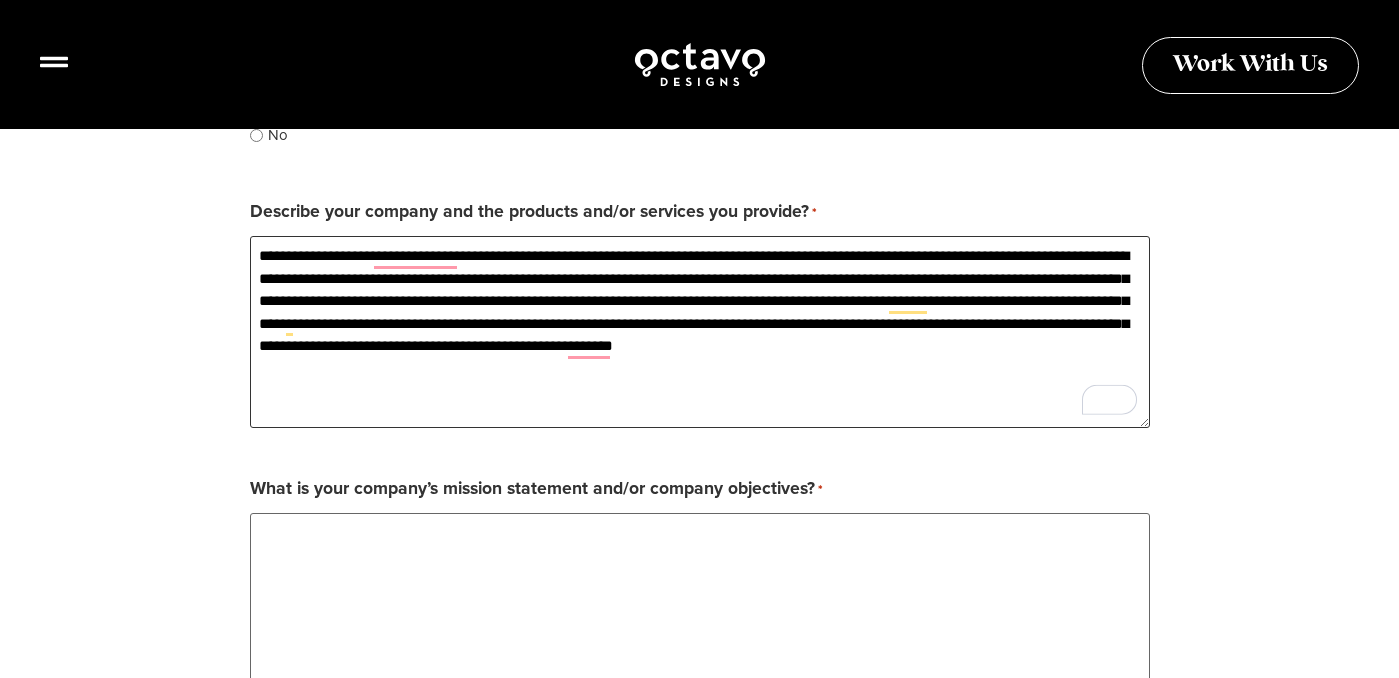 click on "**********" at bounding box center (700, 332) 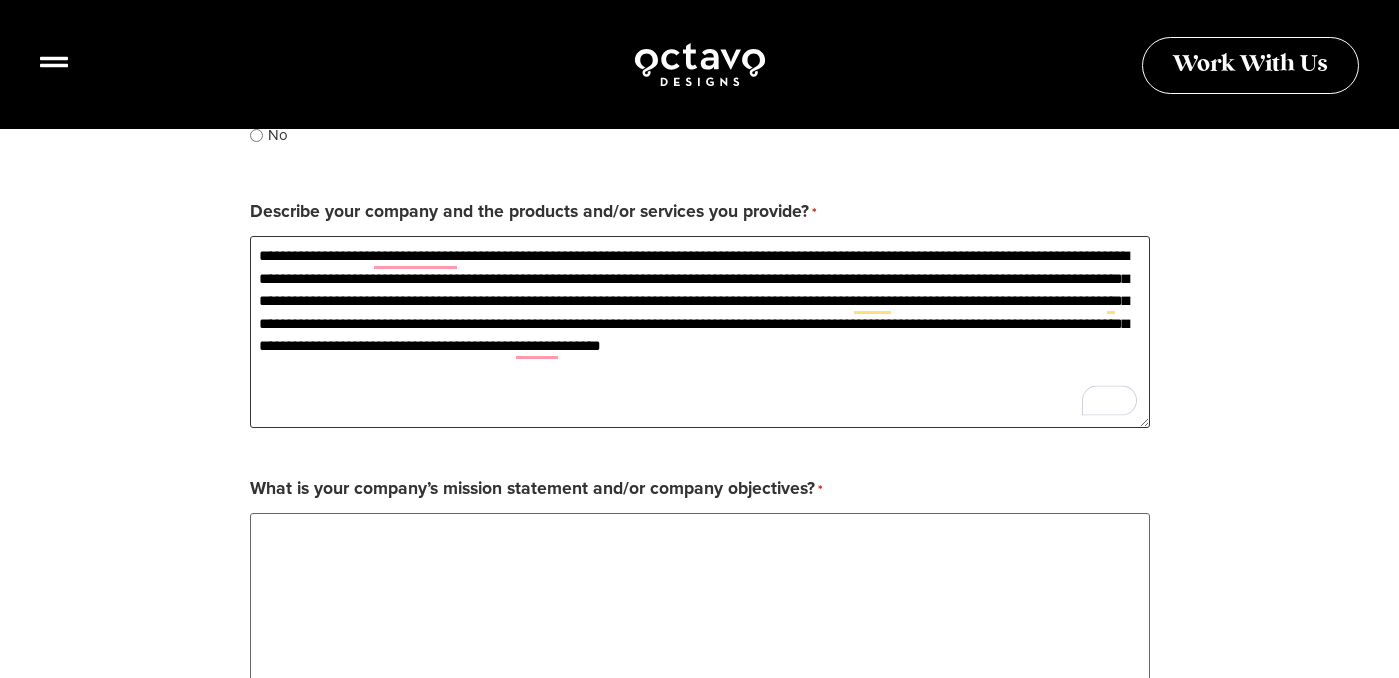 type on "**********" 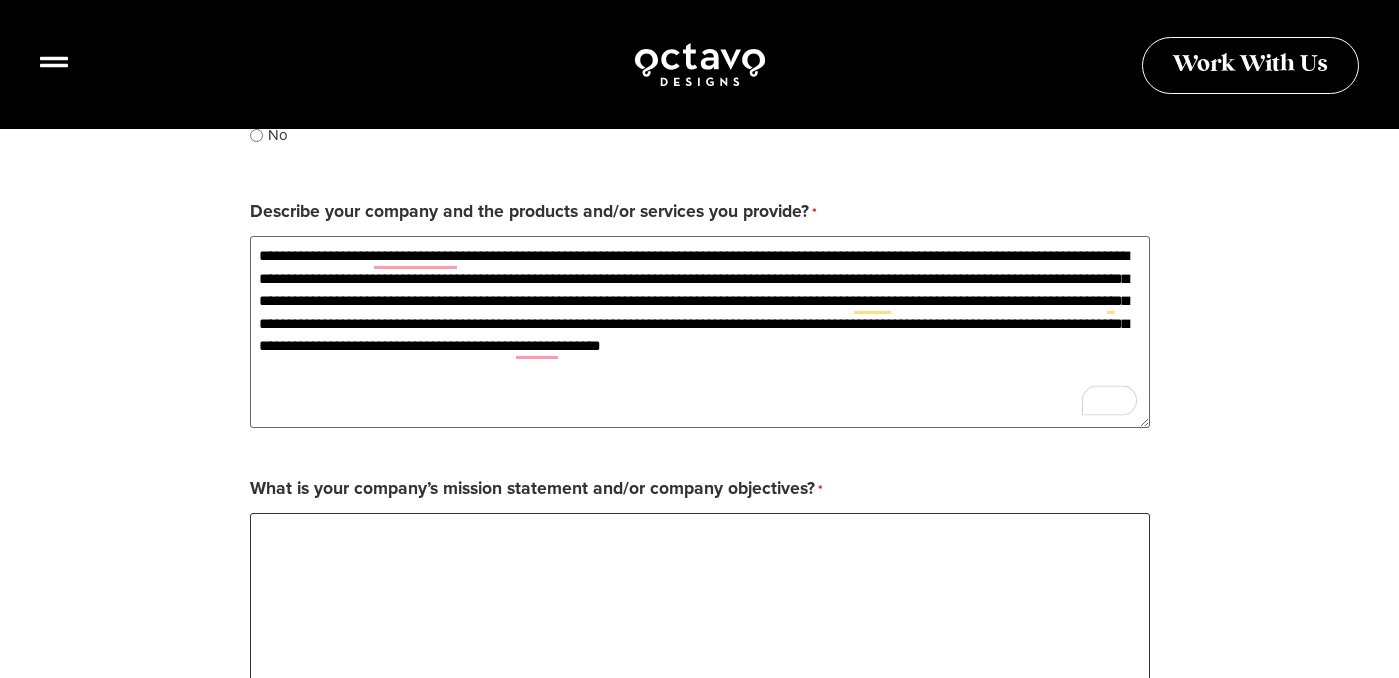 click on "What is your company’s mission statement and/or company objectives? *" at bounding box center (700, 609) 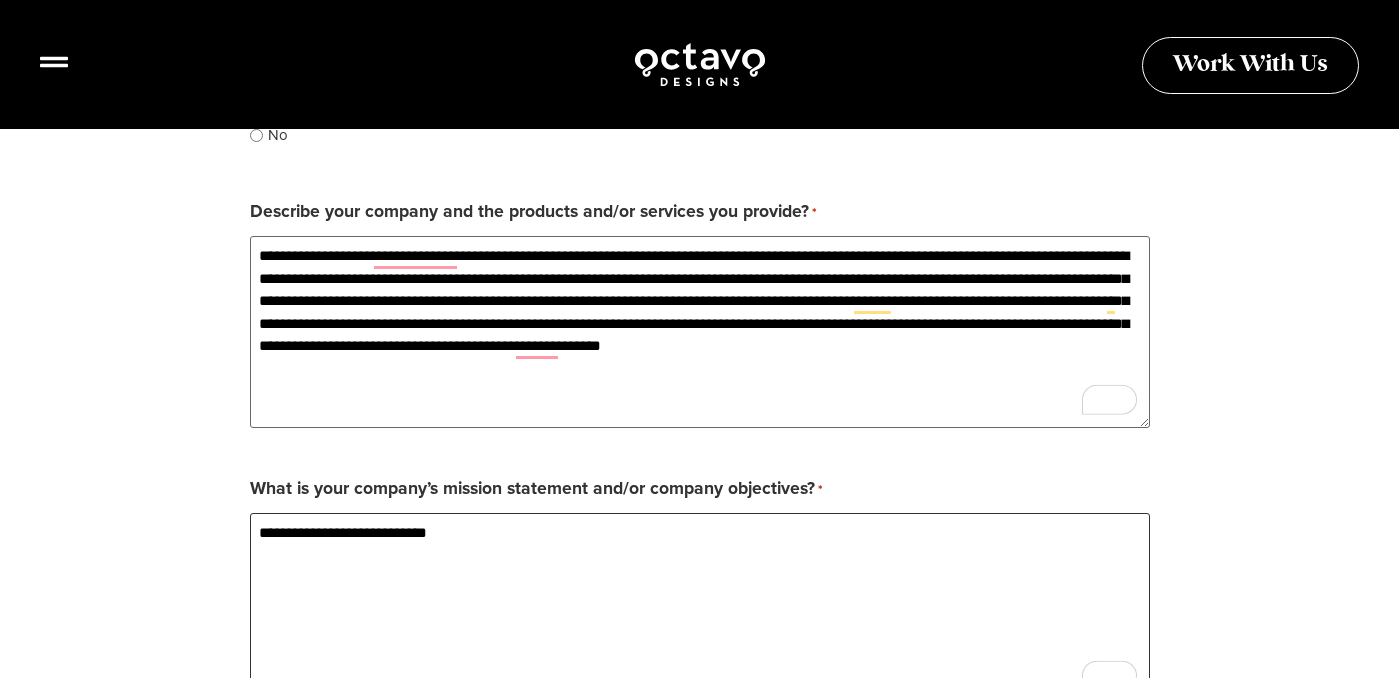 click on "**********" at bounding box center (700, 609) 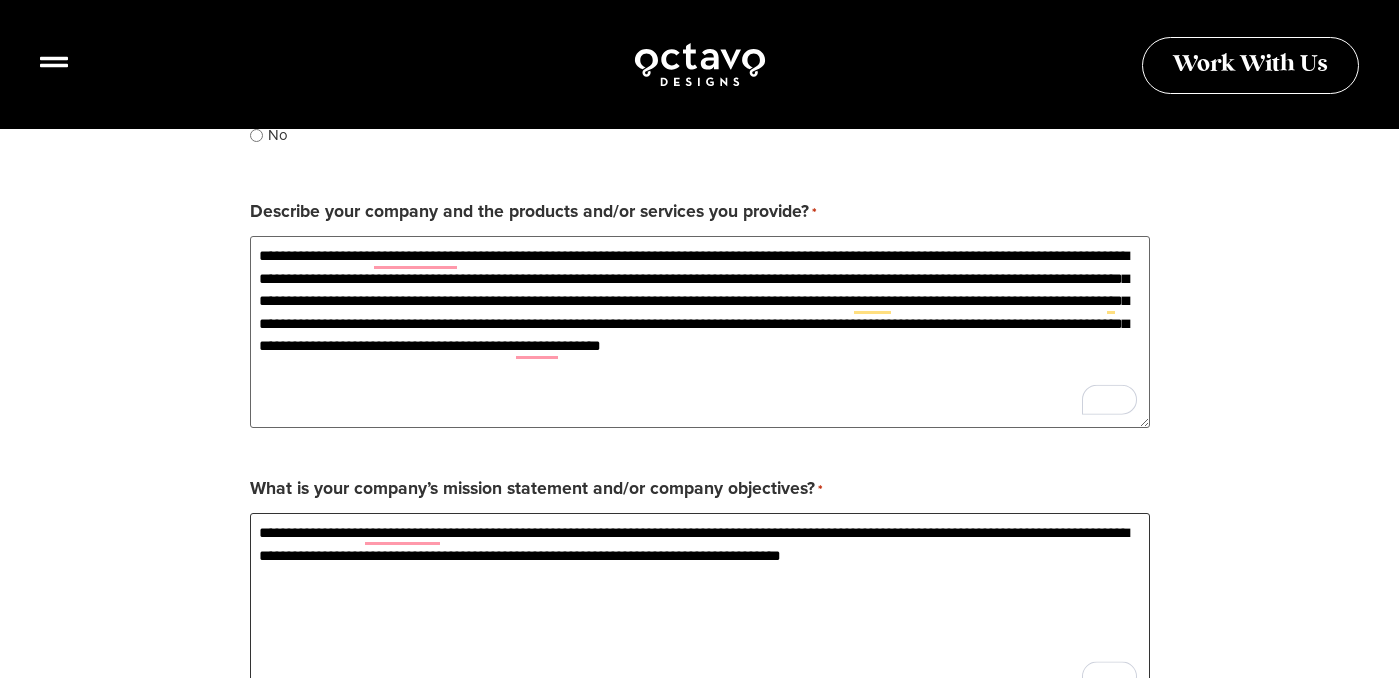 click on "**********" at bounding box center (700, 609) 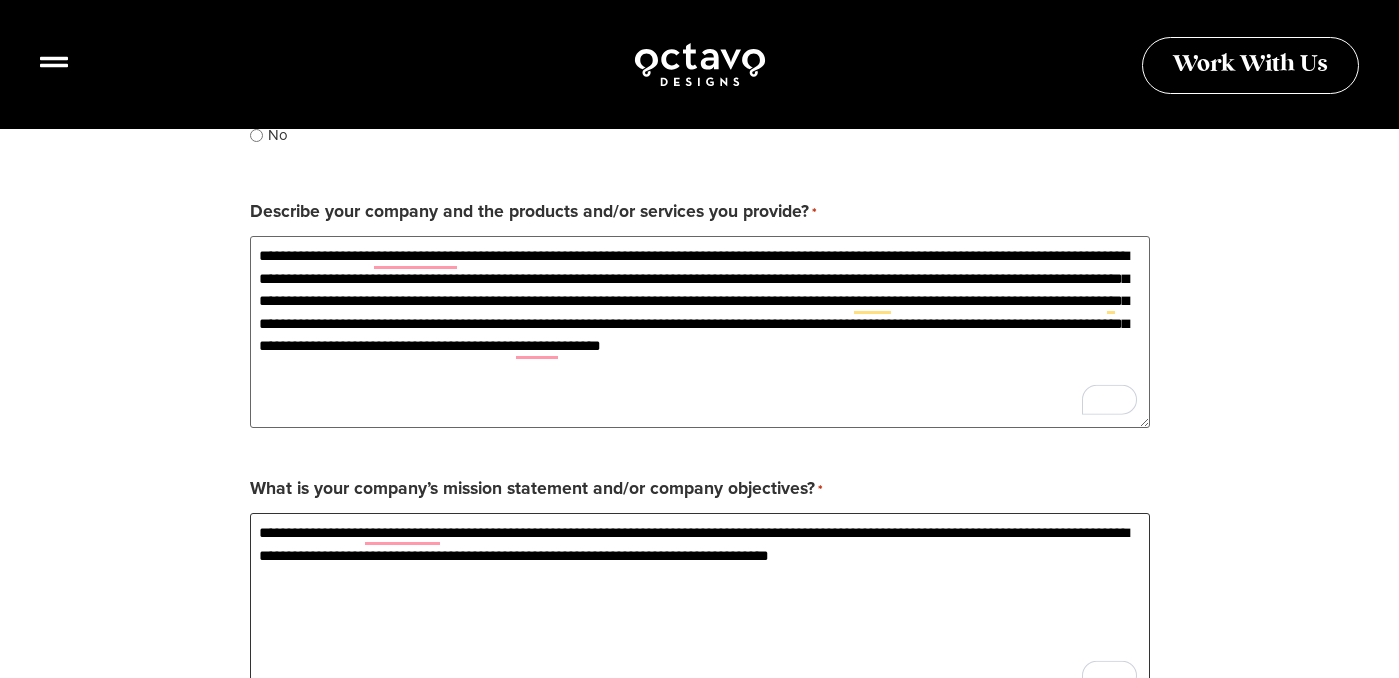 type on "**********" 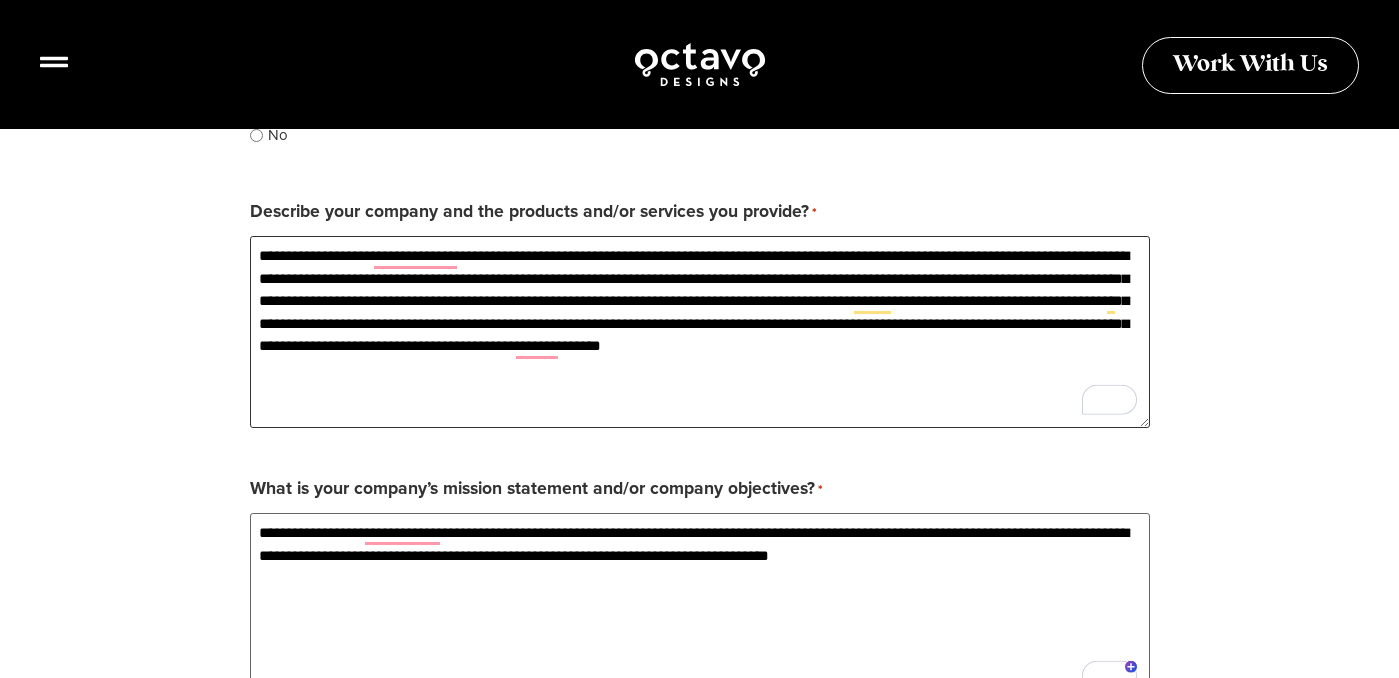 click on "**********" at bounding box center (700, 332) 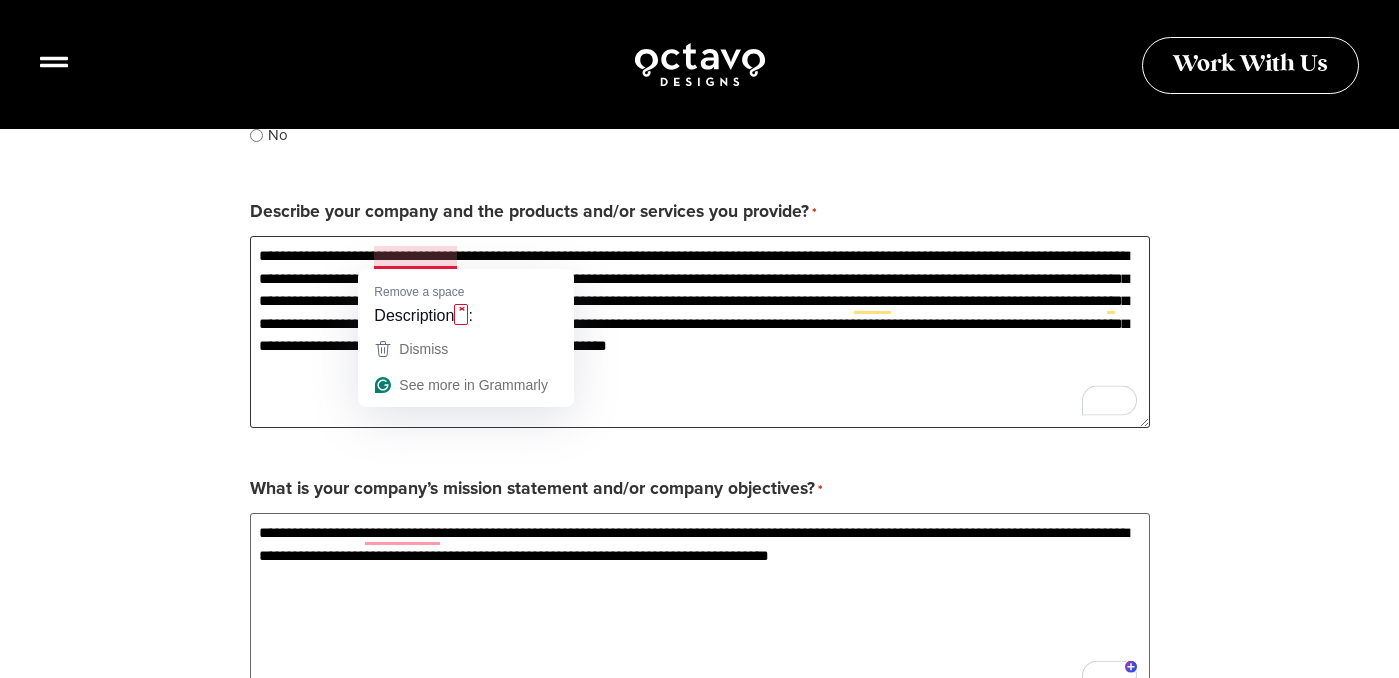 drag, startPoint x: 448, startPoint y: 260, endPoint x: 379, endPoint y: 260, distance: 69 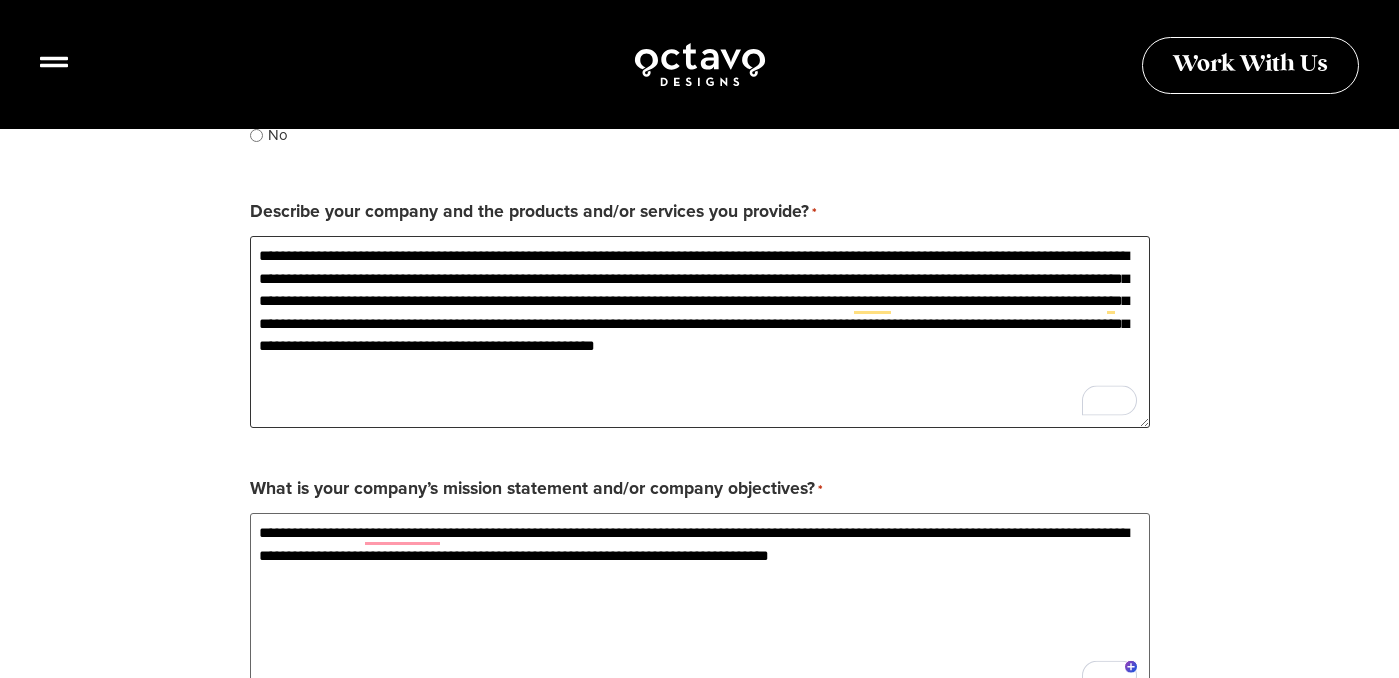 click on "**********" at bounding box center [700, 332] 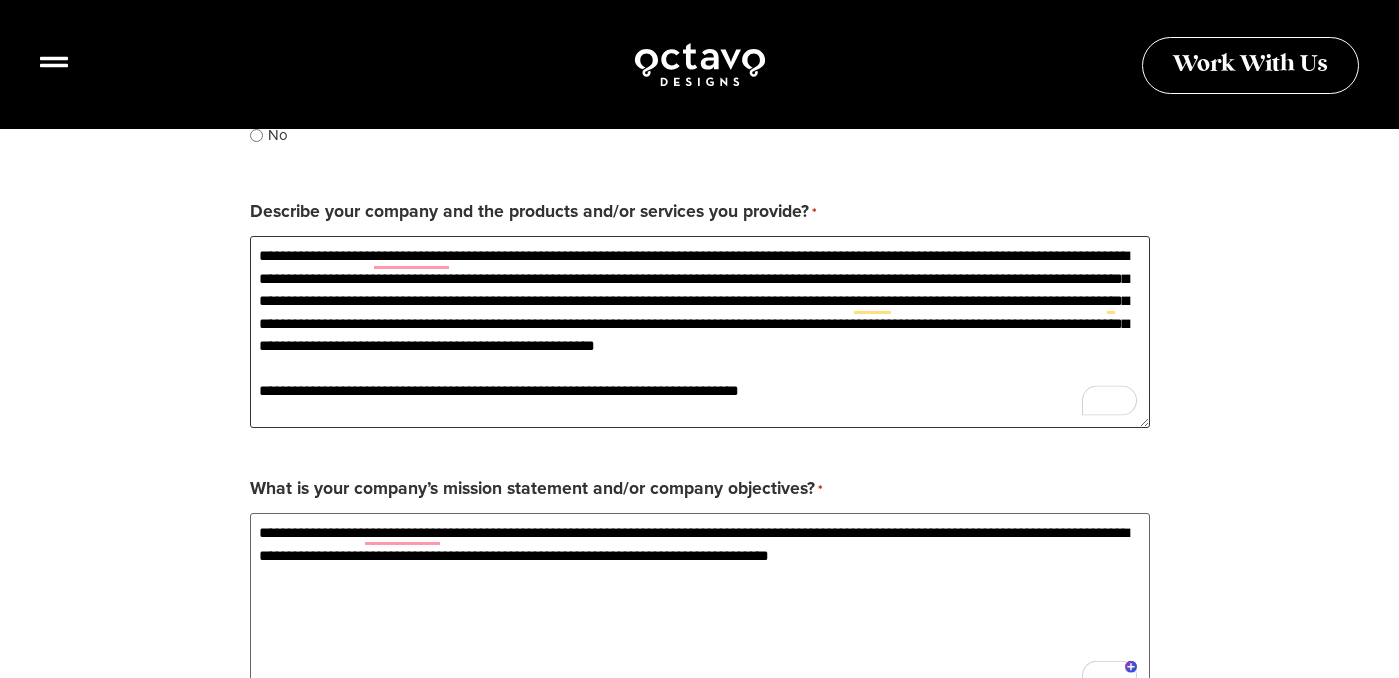 click on "**********" at bounding box center (700, 332) 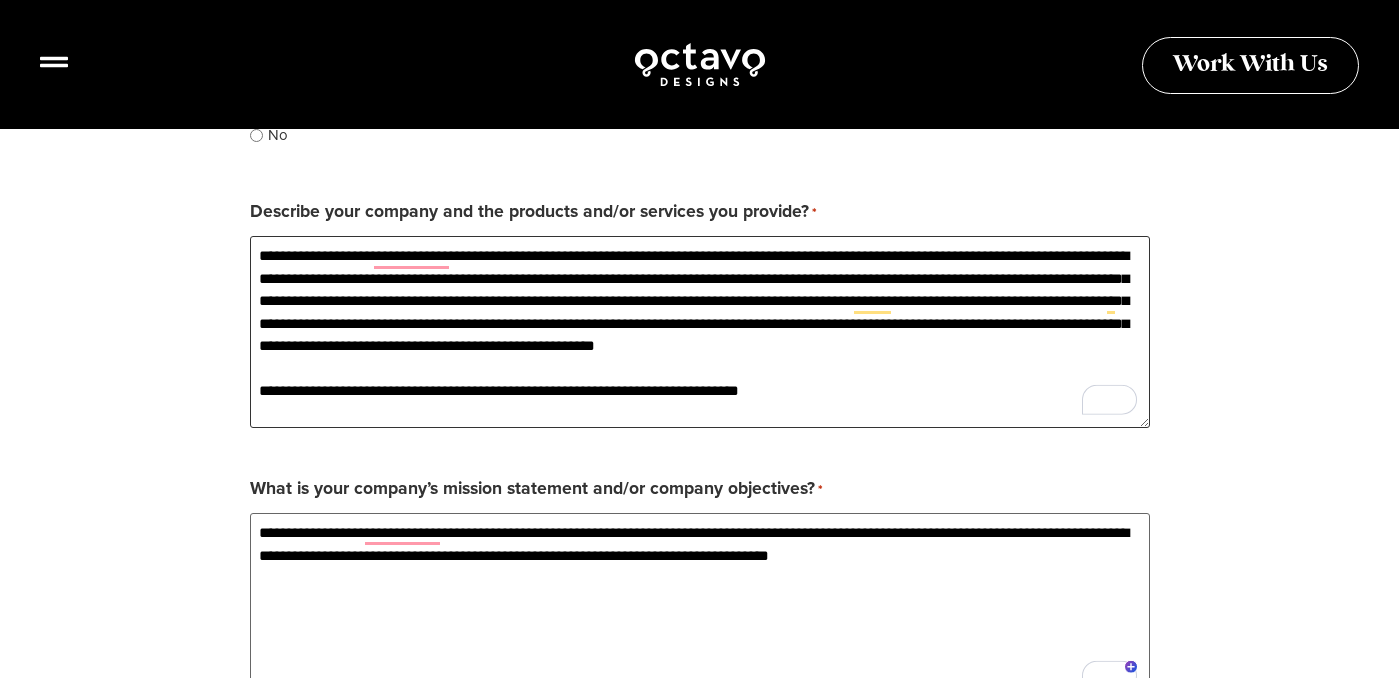 click on "**********" at bounding box center (700, 332) 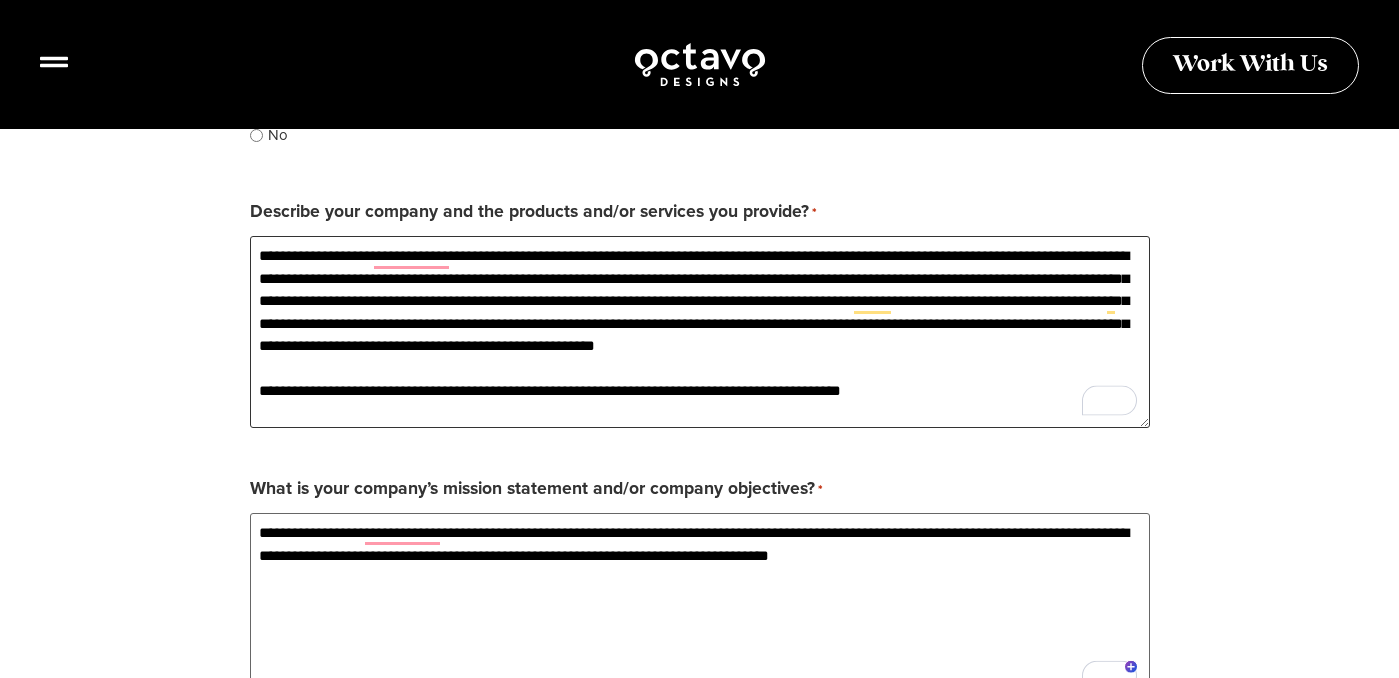 click on "**********" at bounding box center (700, 332) 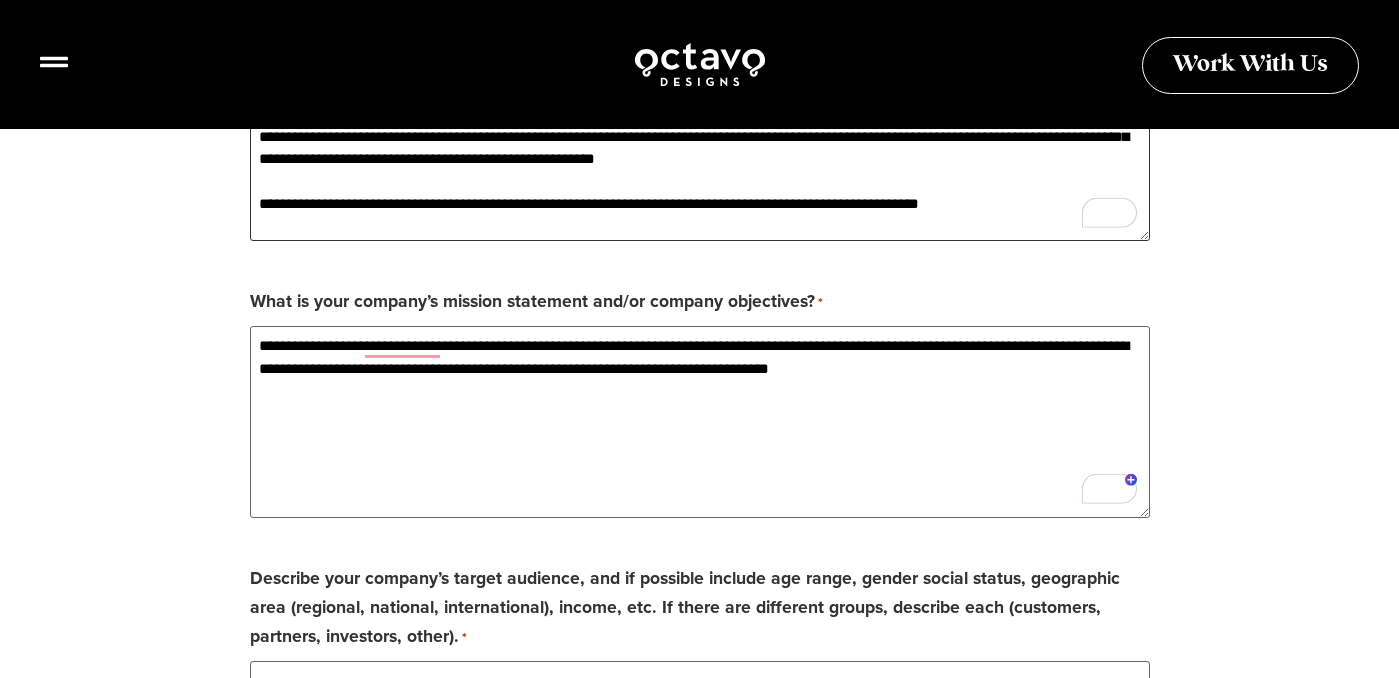 scroll, scrollTop: 1766, scrollLeft: 0, axis: vertical 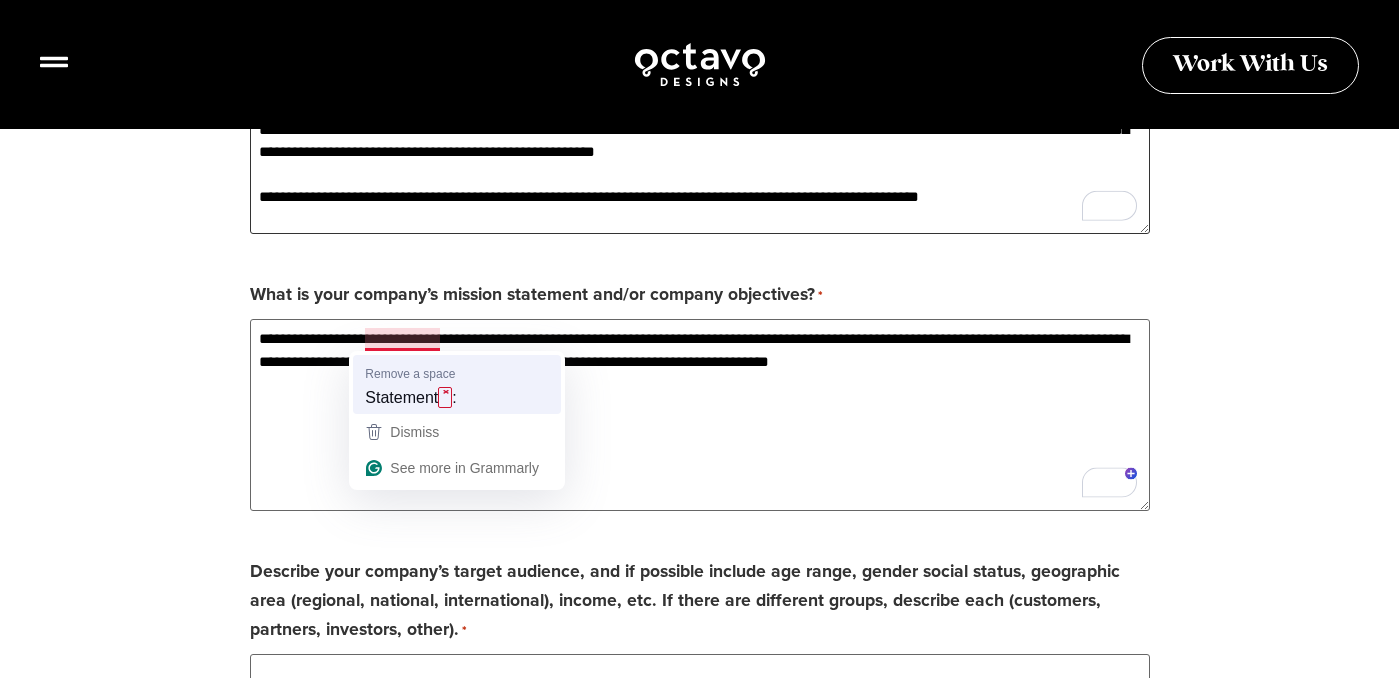 type on "**********" 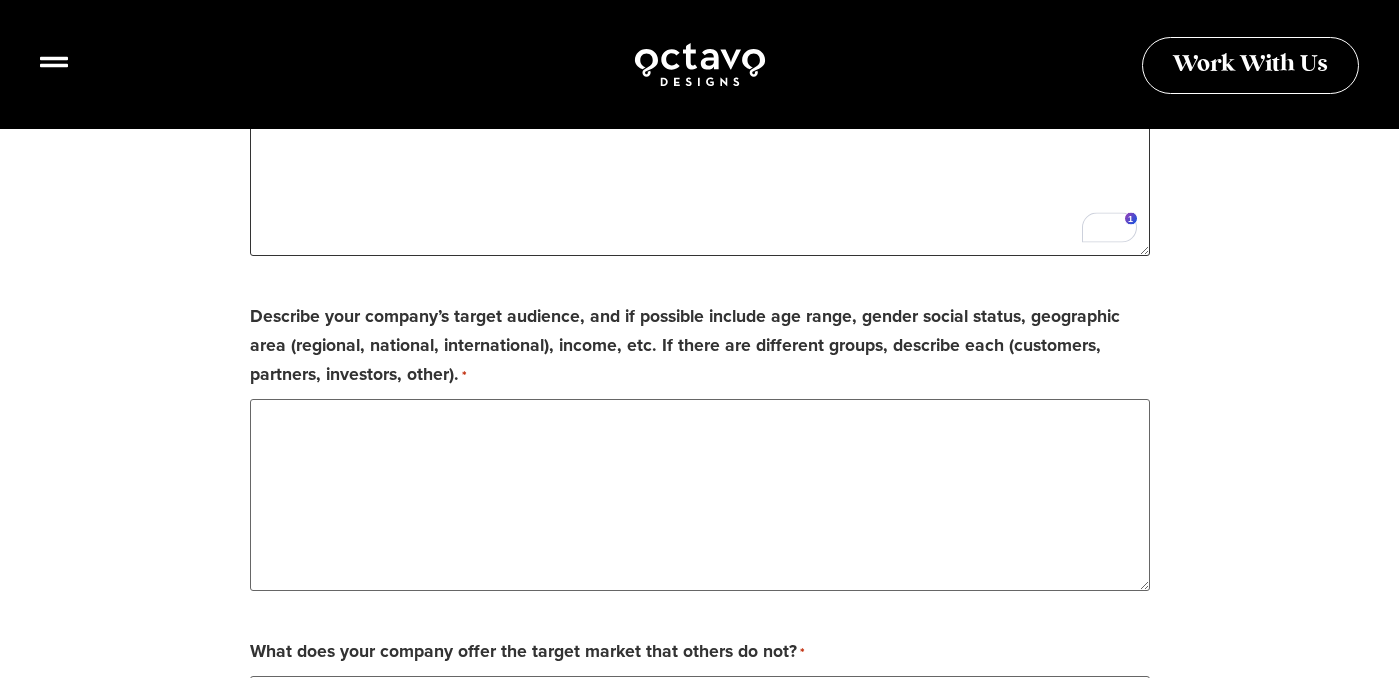 scroll, scrollTop: 2027, scrollLeft: 0, axis: vertical 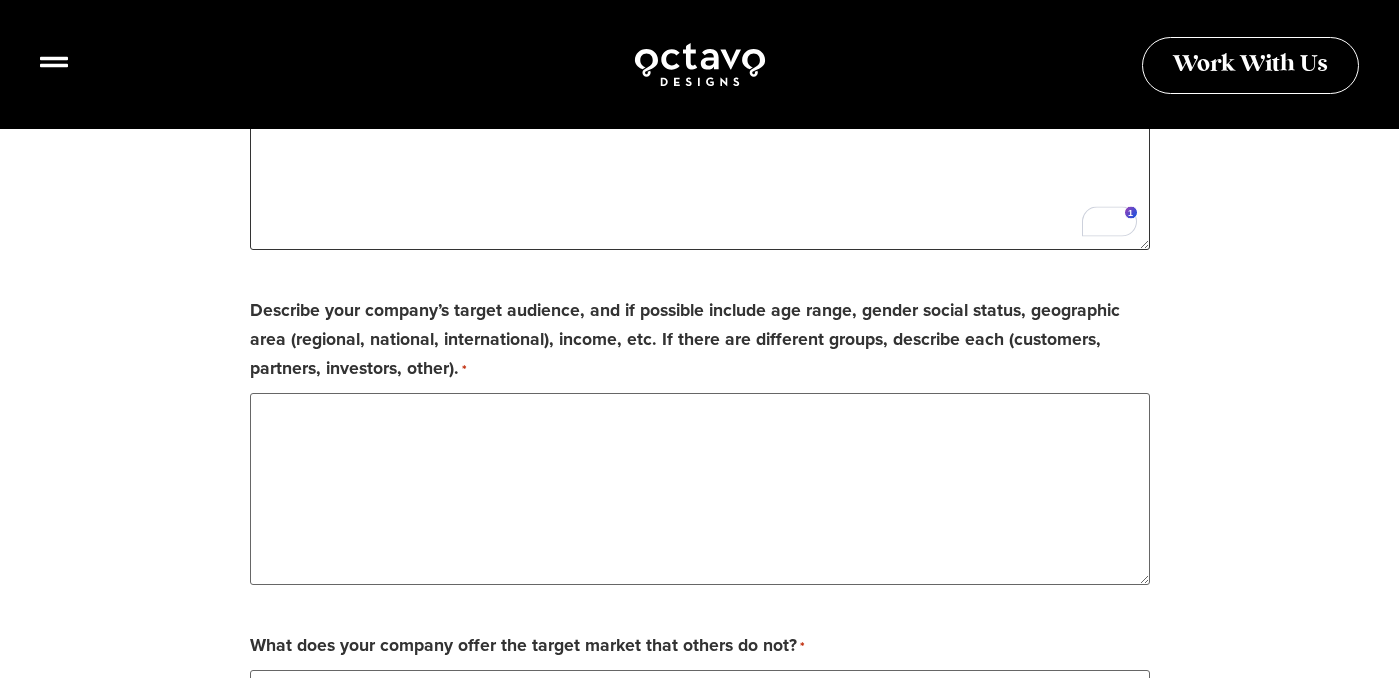 type on "**********" 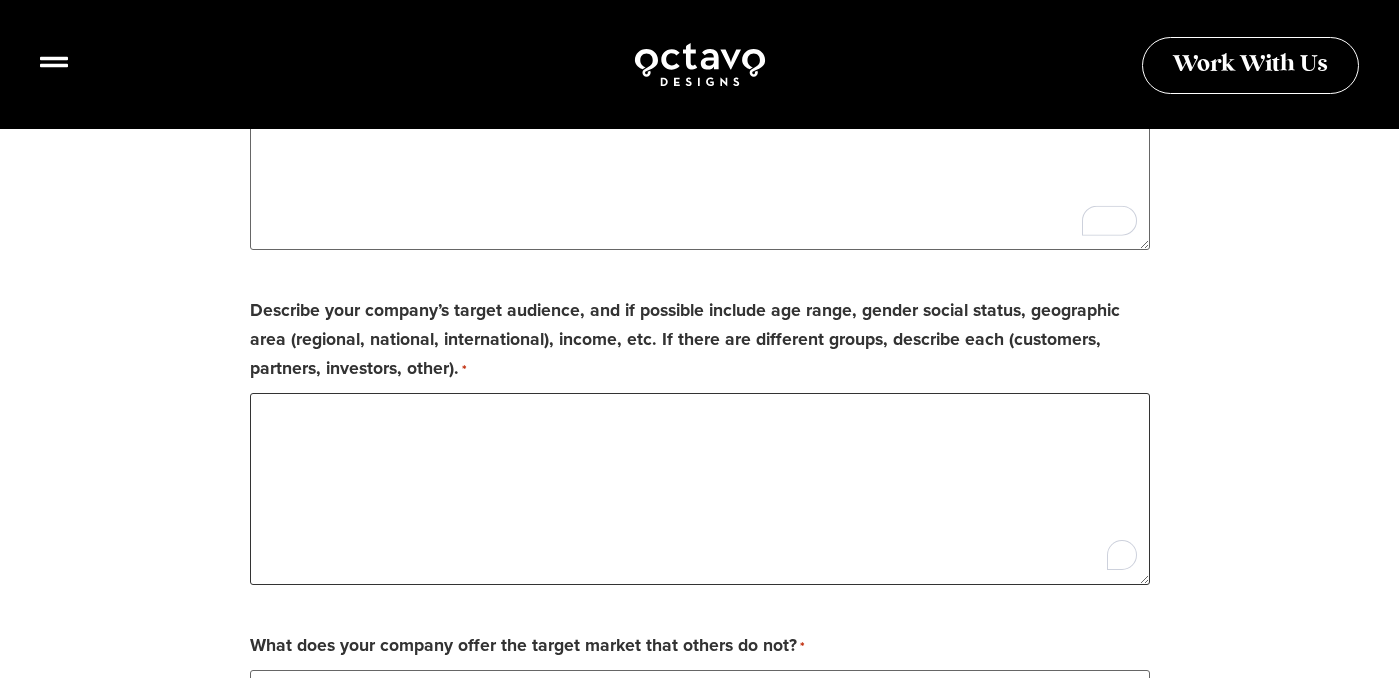 click on "Describe your company’s target audience, and if possible include age range, gender social status, geographic area (regional, national, international), income, etc. If there are different groups, describe each (customers, partners, investors, other). *" at bounding box center [700, 489] 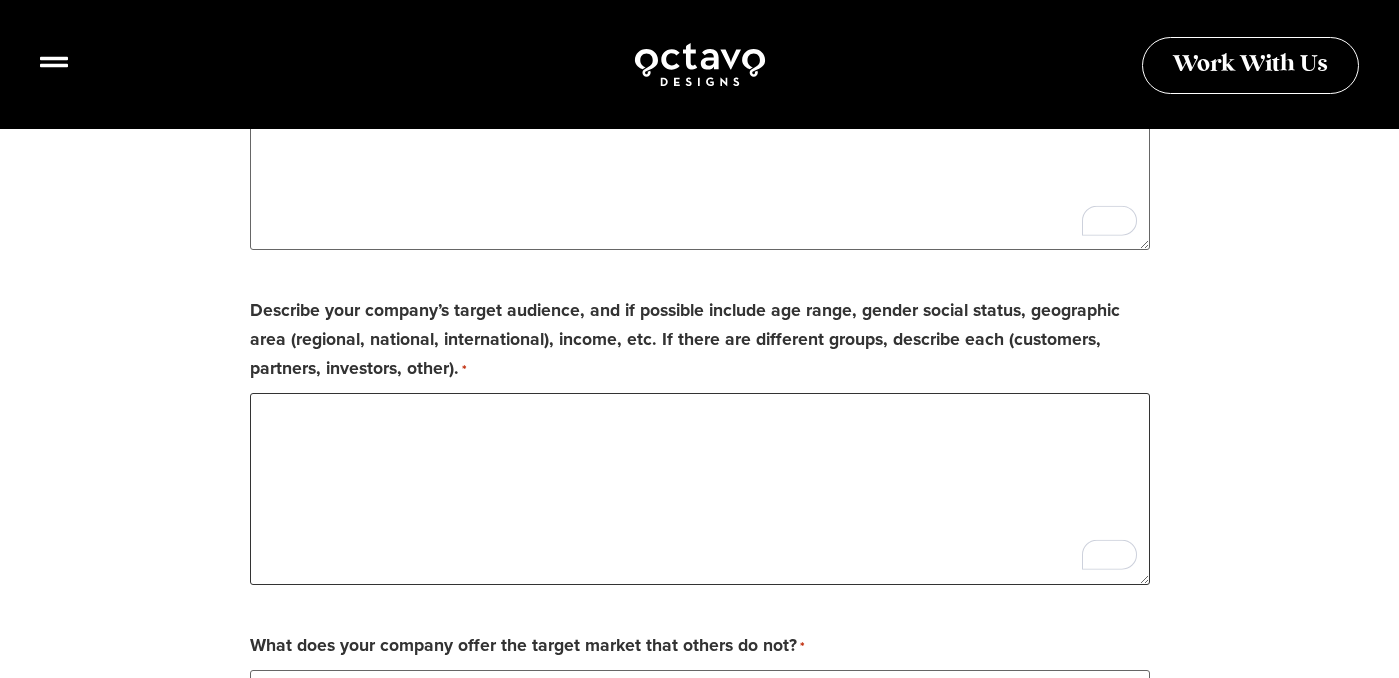 click on "Describe your company’s target audience, and if possible include age range, gender social status, geographic area (regional, national, international), income, etc. If there are different groups, describe each (customers, partners, investors, other). *" at bounding box center (700, 489) 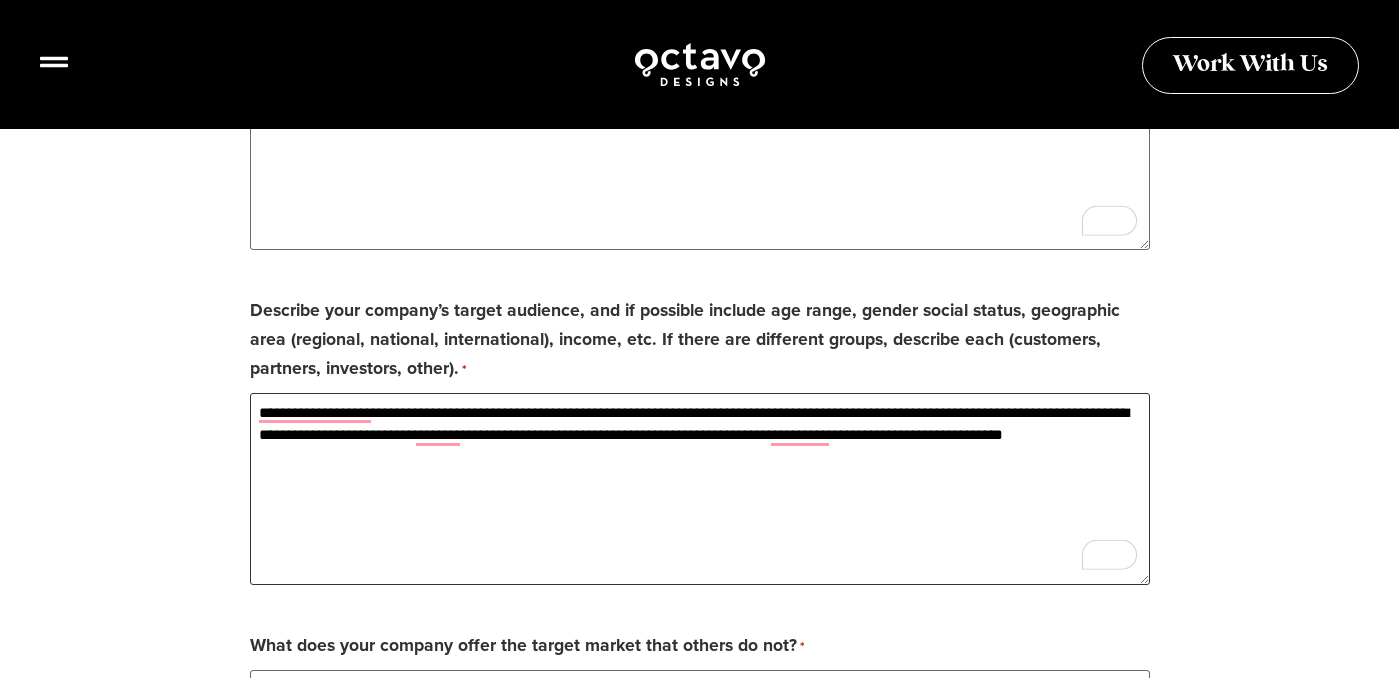 click on "**********" at bounding box center (700, 489) 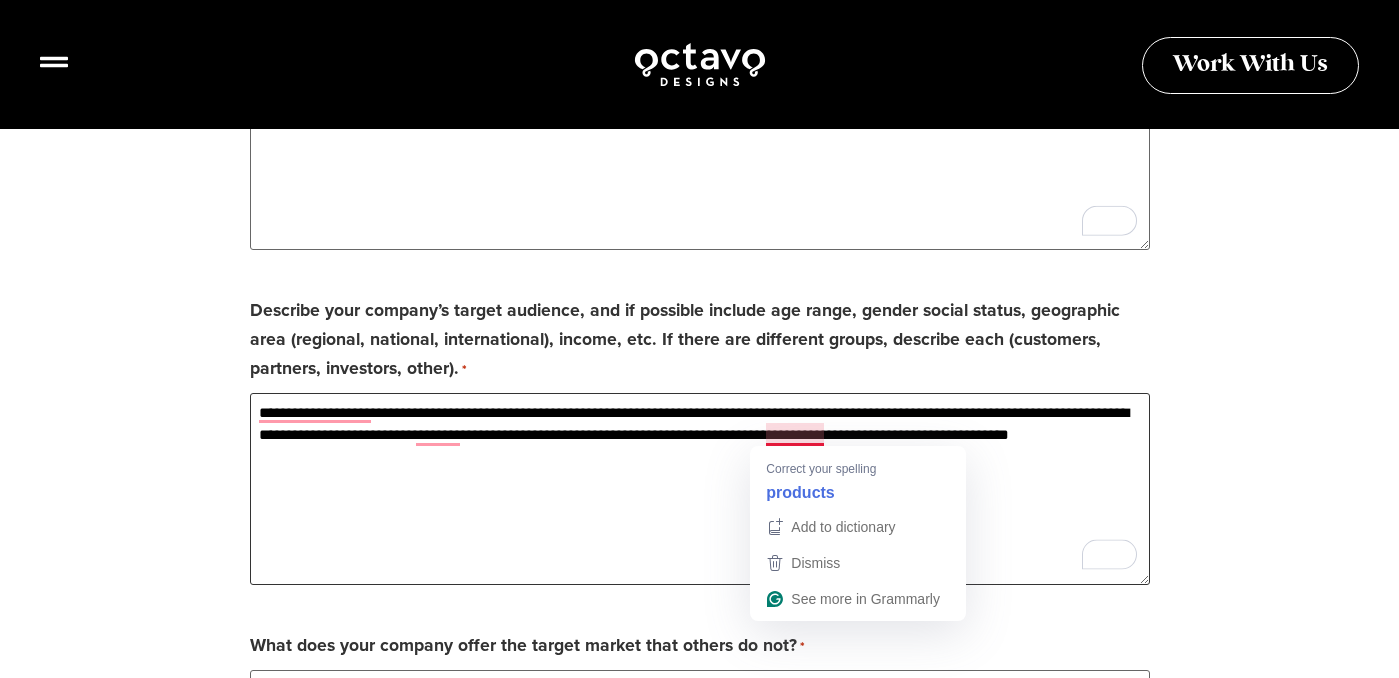 click on "**********" at bounding box center (700, 489) 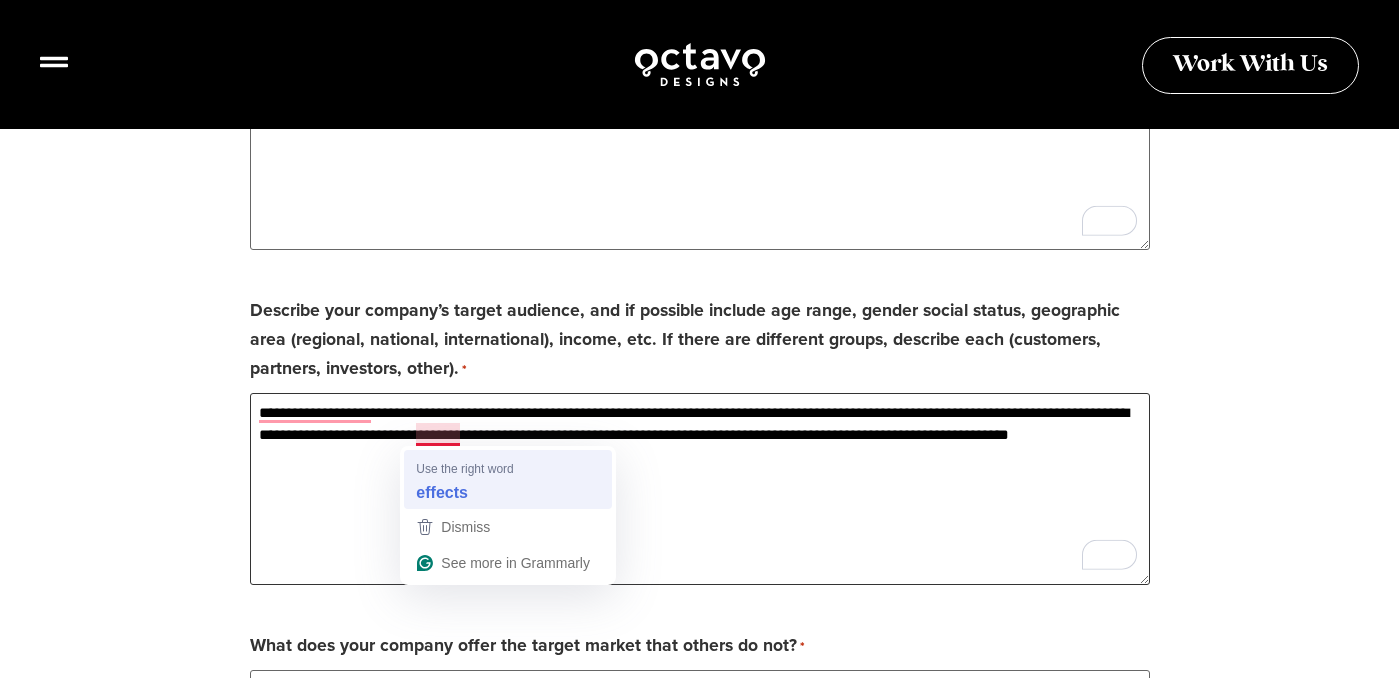 type on "**********" 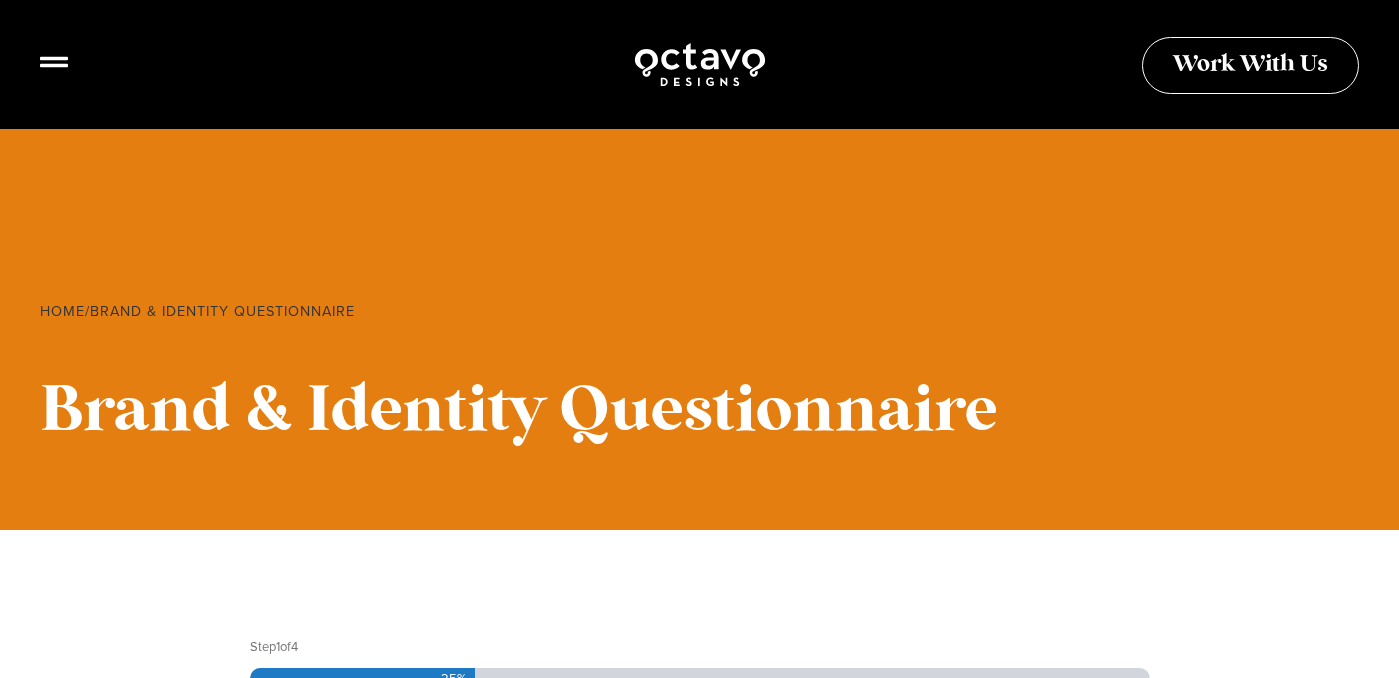 scroll, scrollTop: 2346, scrollLeft: 0, axis: vertical 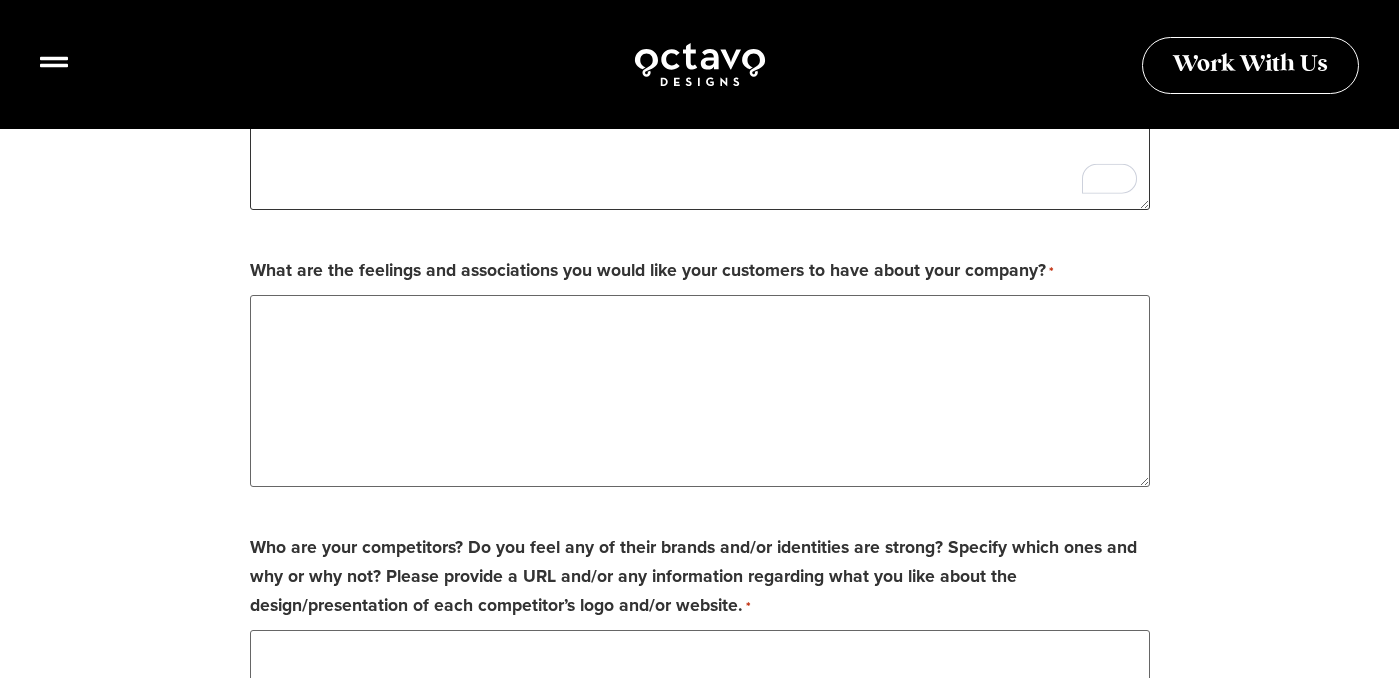 type on "**********" 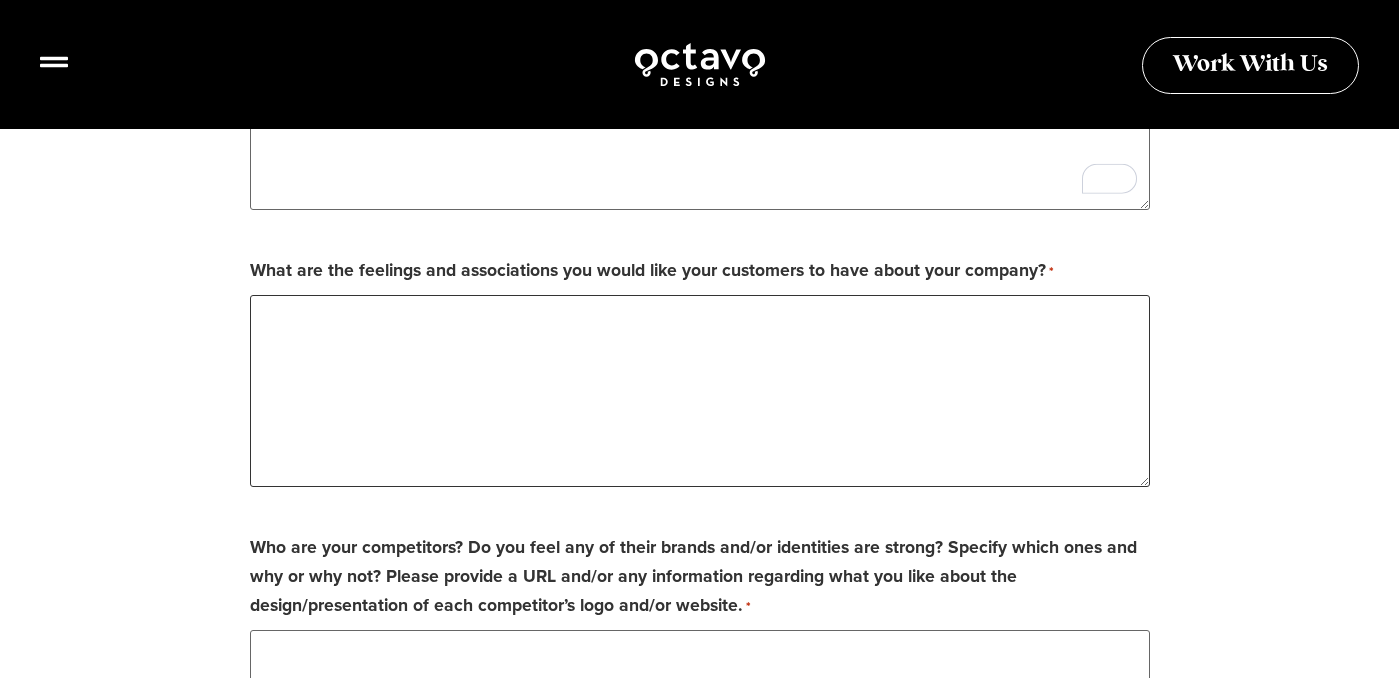click on "What are the feelings and associations you would like your customers to have about your company? *" at bounding box center [700, 391] 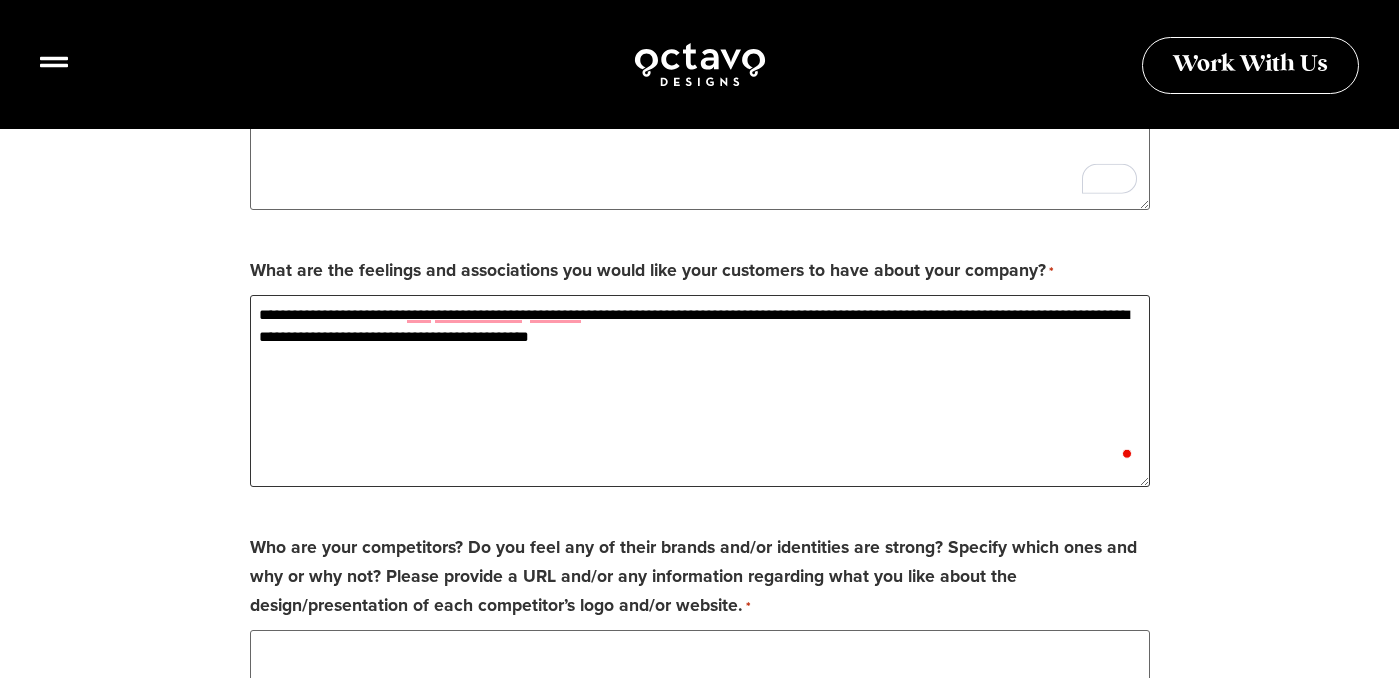 type on "**********" 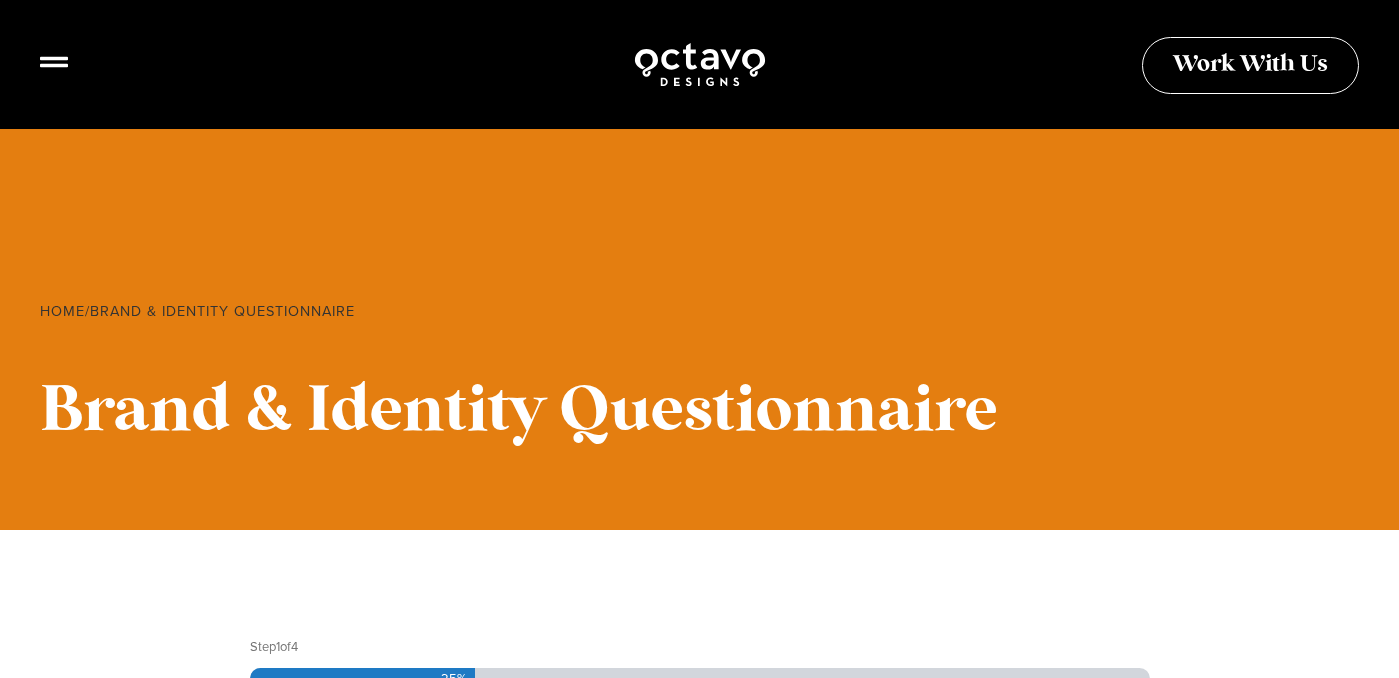scroll, scrollTop: 3027, scrollLeft: 0, axis: vertical 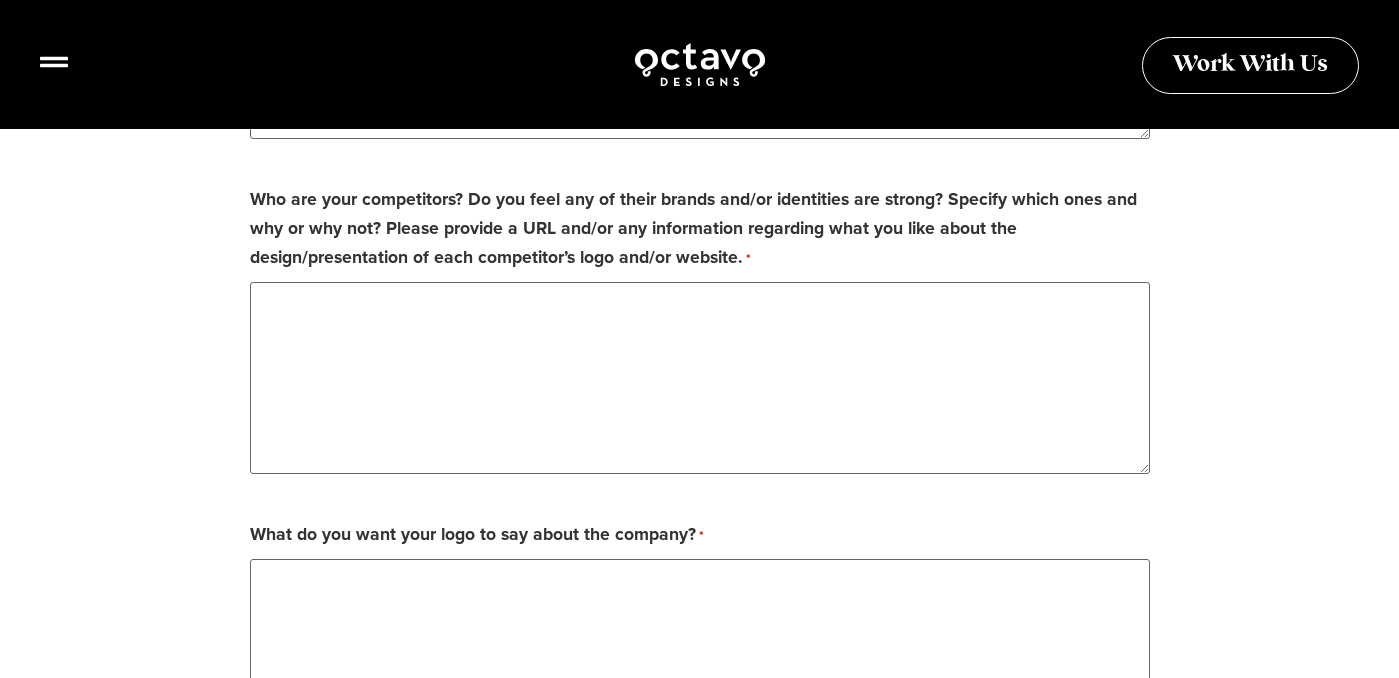 type on "**********" 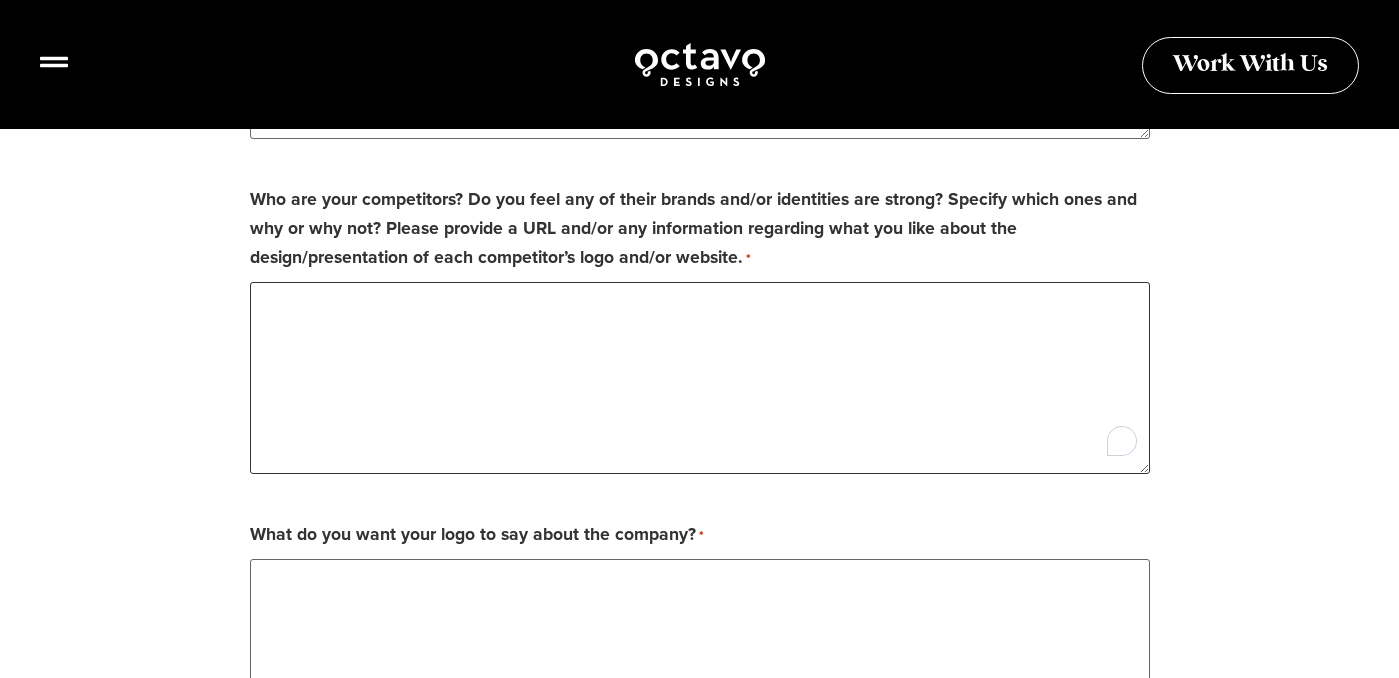 click on "Who are your competitors? Do you feel any of their brands and/or identities are strong? Specify which ones and why or why not? Please provide a URL and/or any information regarding what you like about the design/presentation of each competitor’s logo and/or website. *" at bounding box center [700, 378] 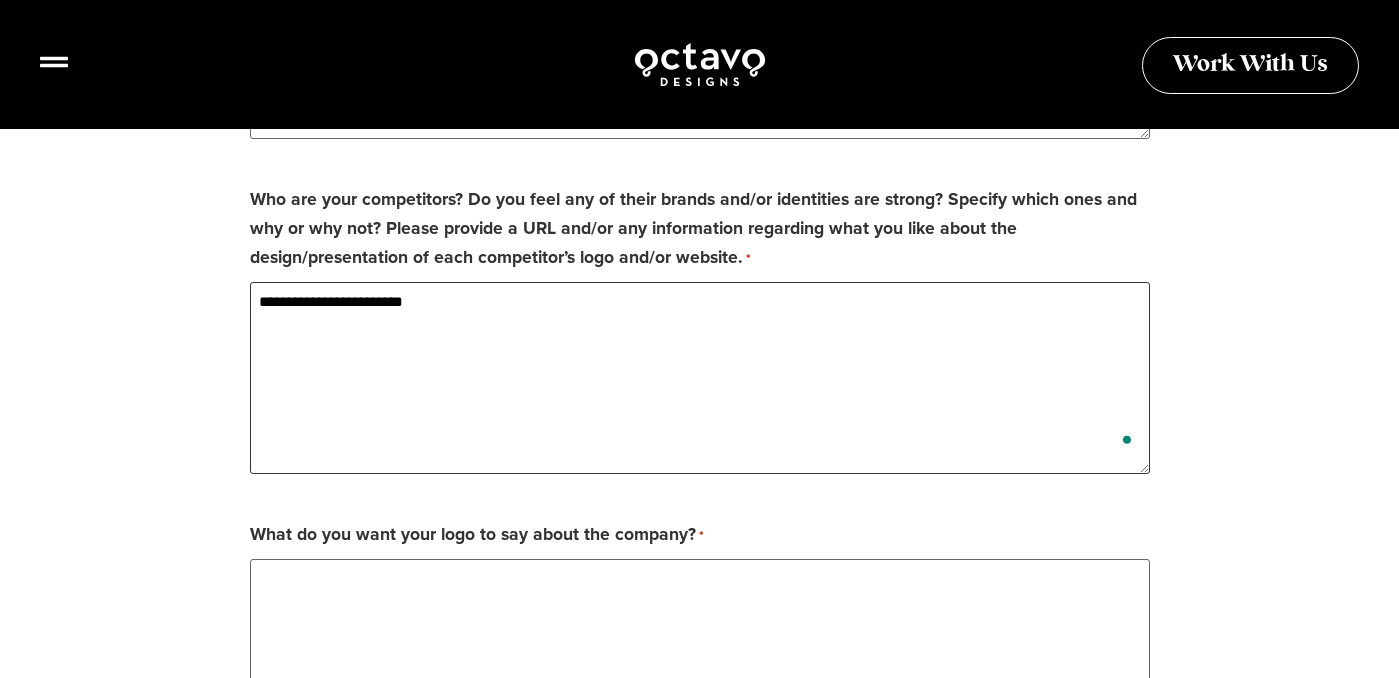 paste on "**********" 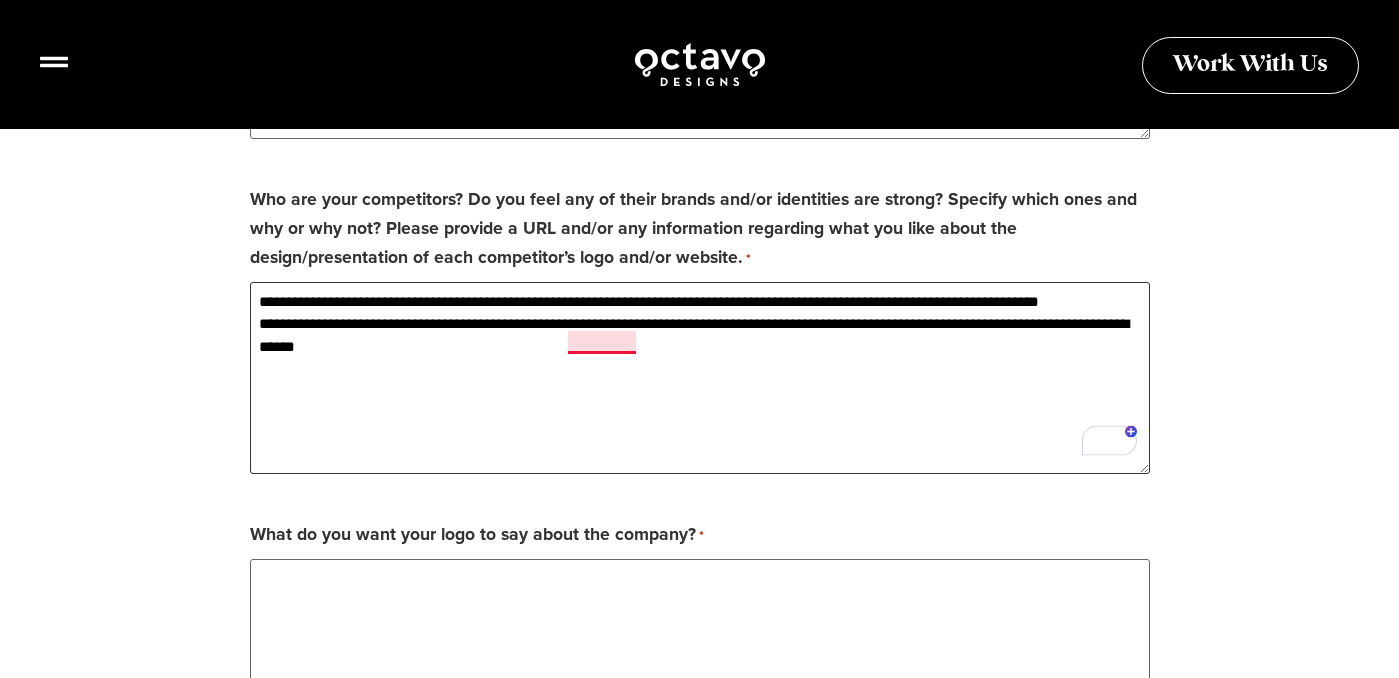 click on "**********" at bounding box center (700, 378) 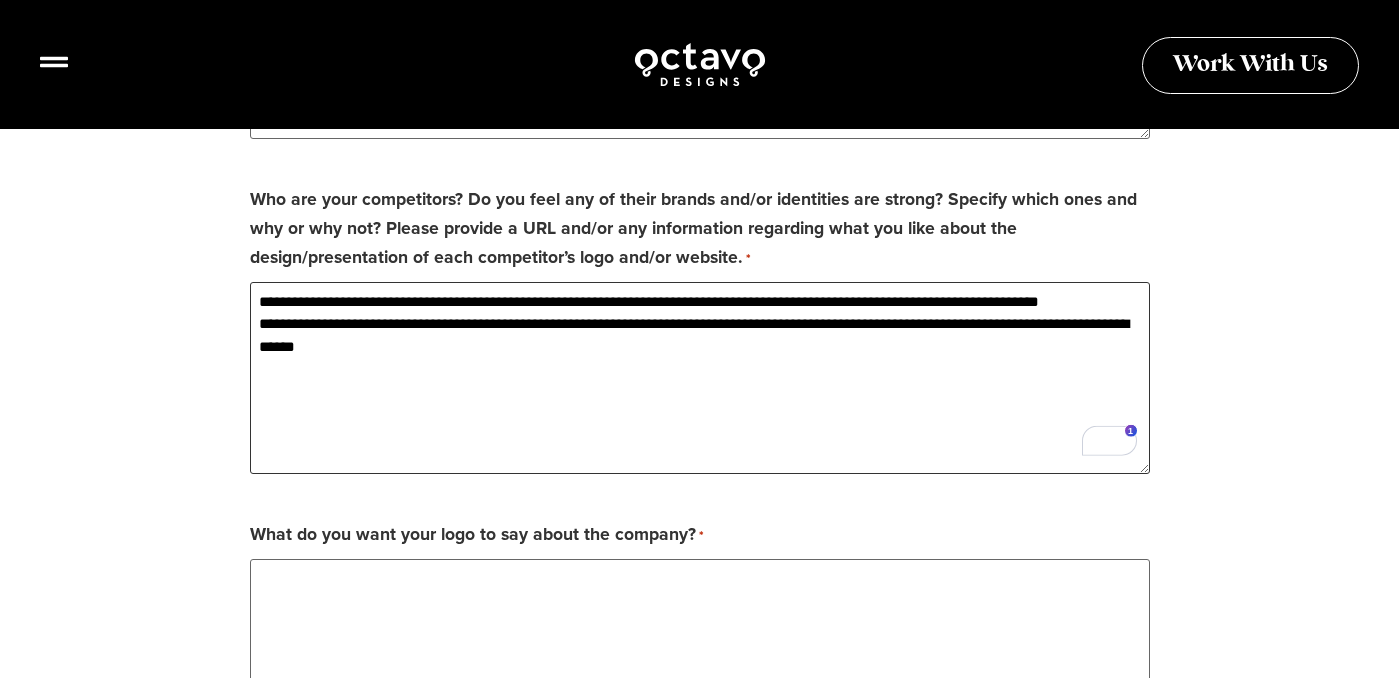 click on "**********" at bounding box center (700, 378) 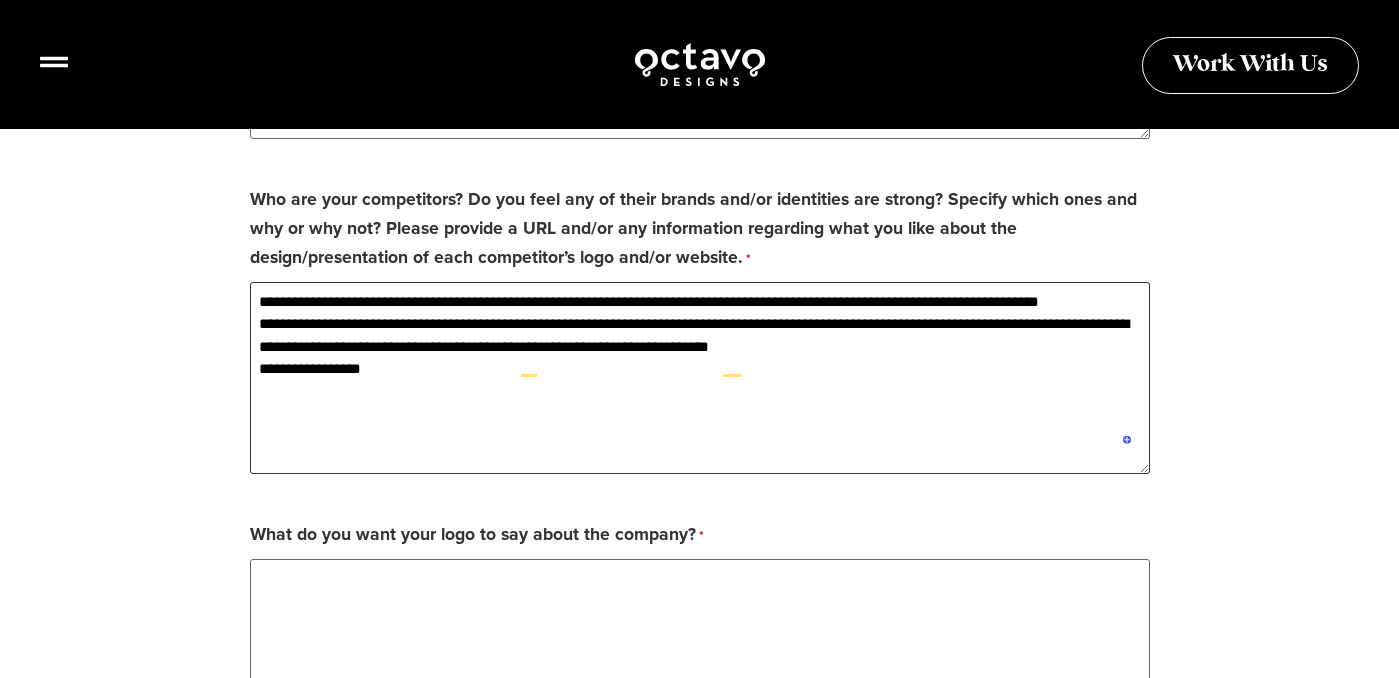 paste on "**********" 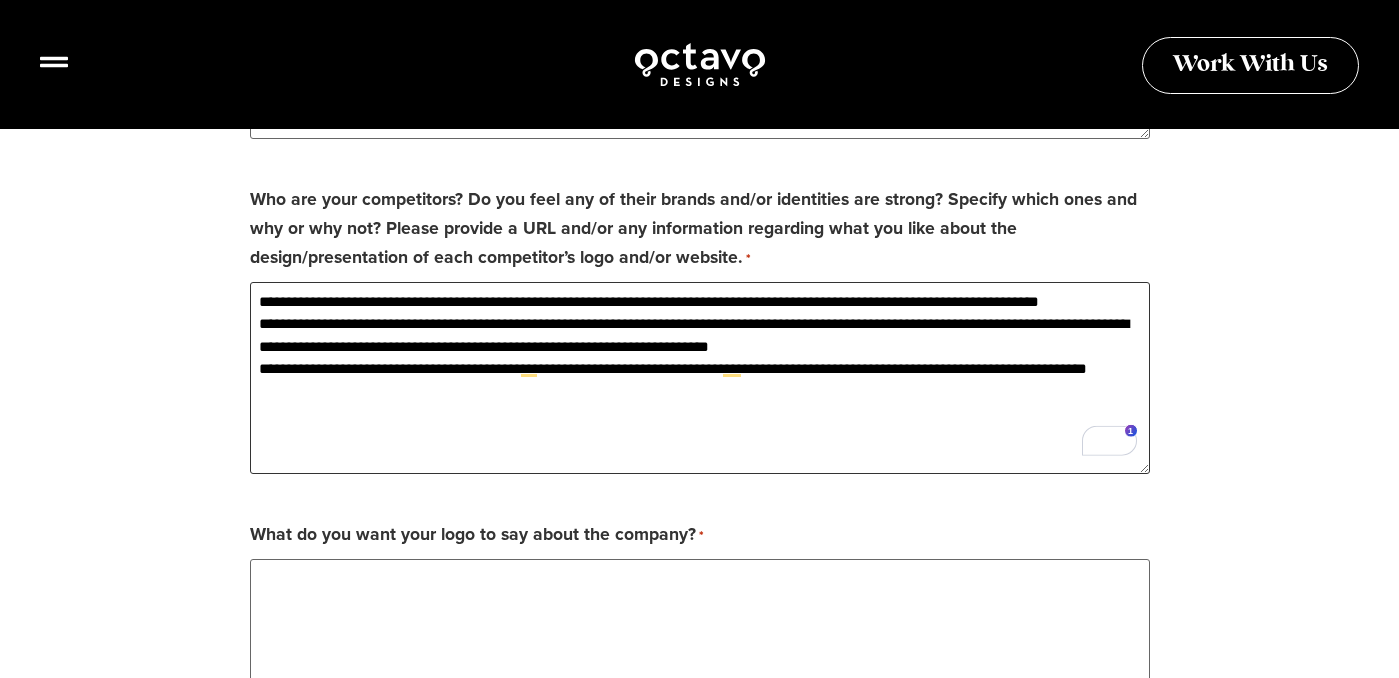 type on "**********" 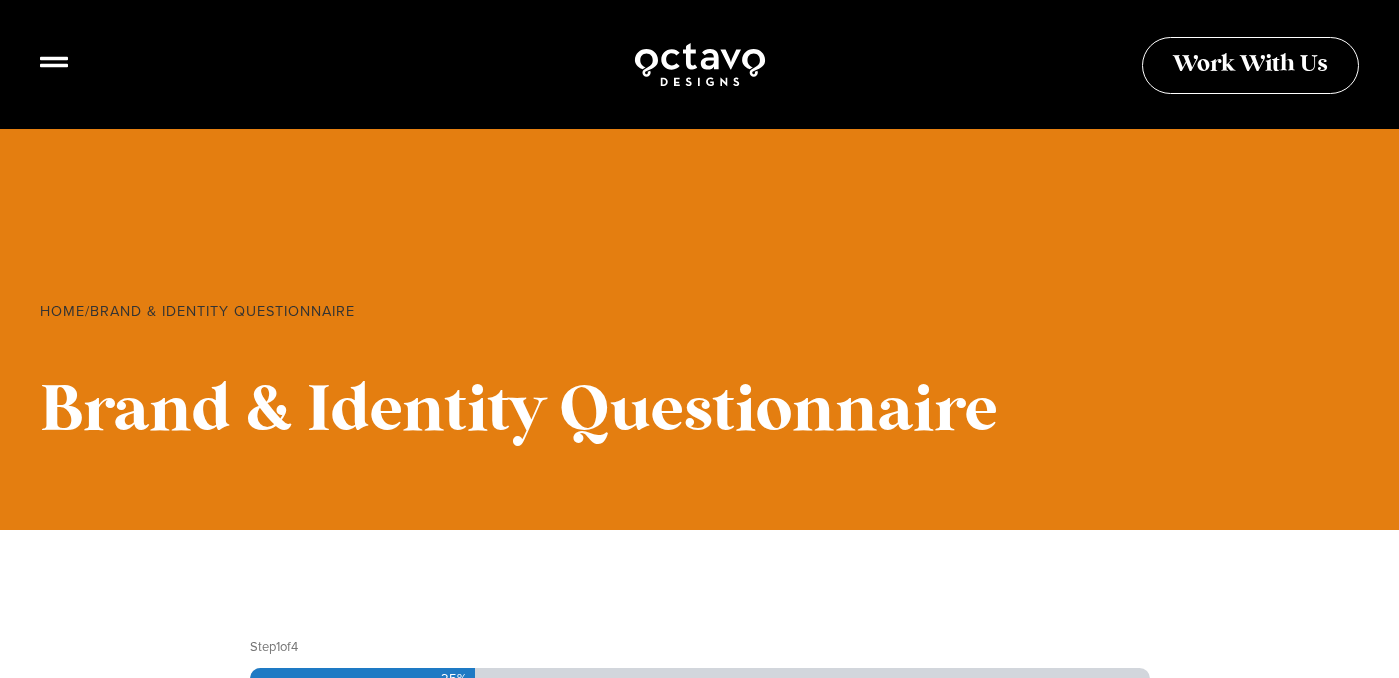 scroll, scrollTop: 3027, scrollLeft: 0, axis: vertical 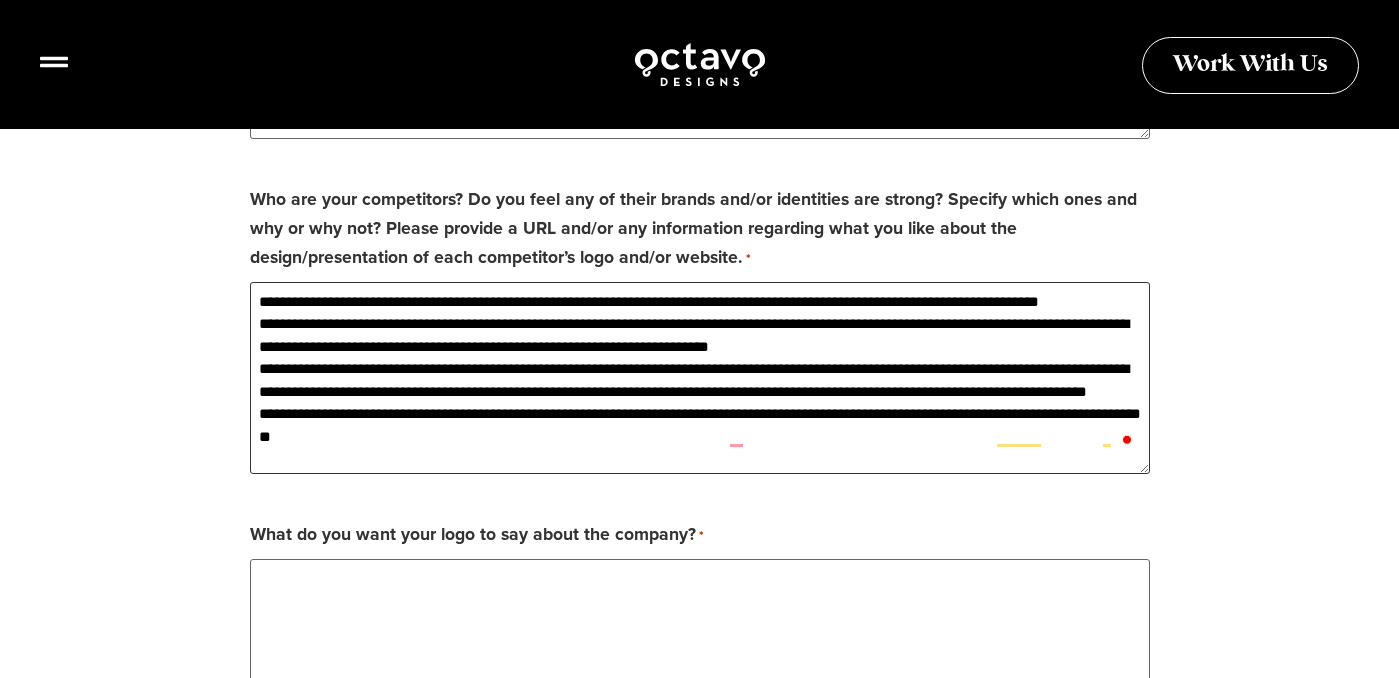 paste on "**********" 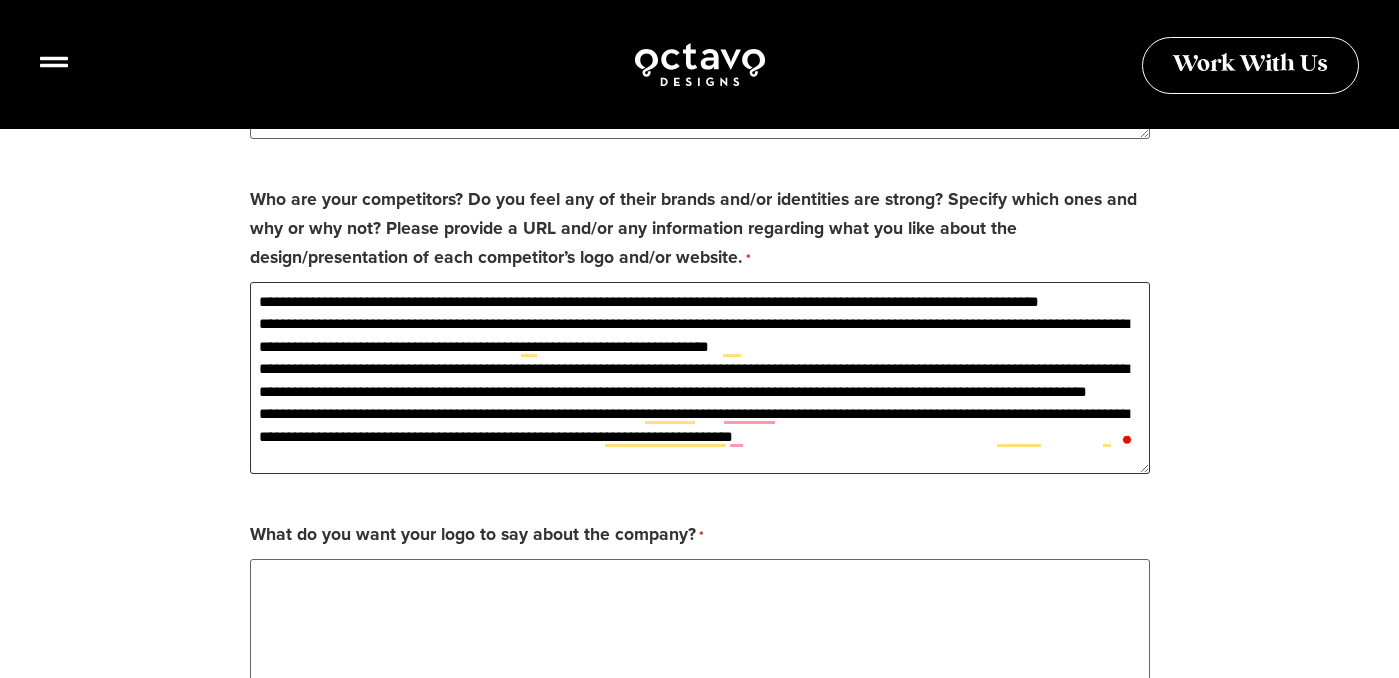 scroll, scrollTop: 4, scrollLeft: 0, axis: vertical 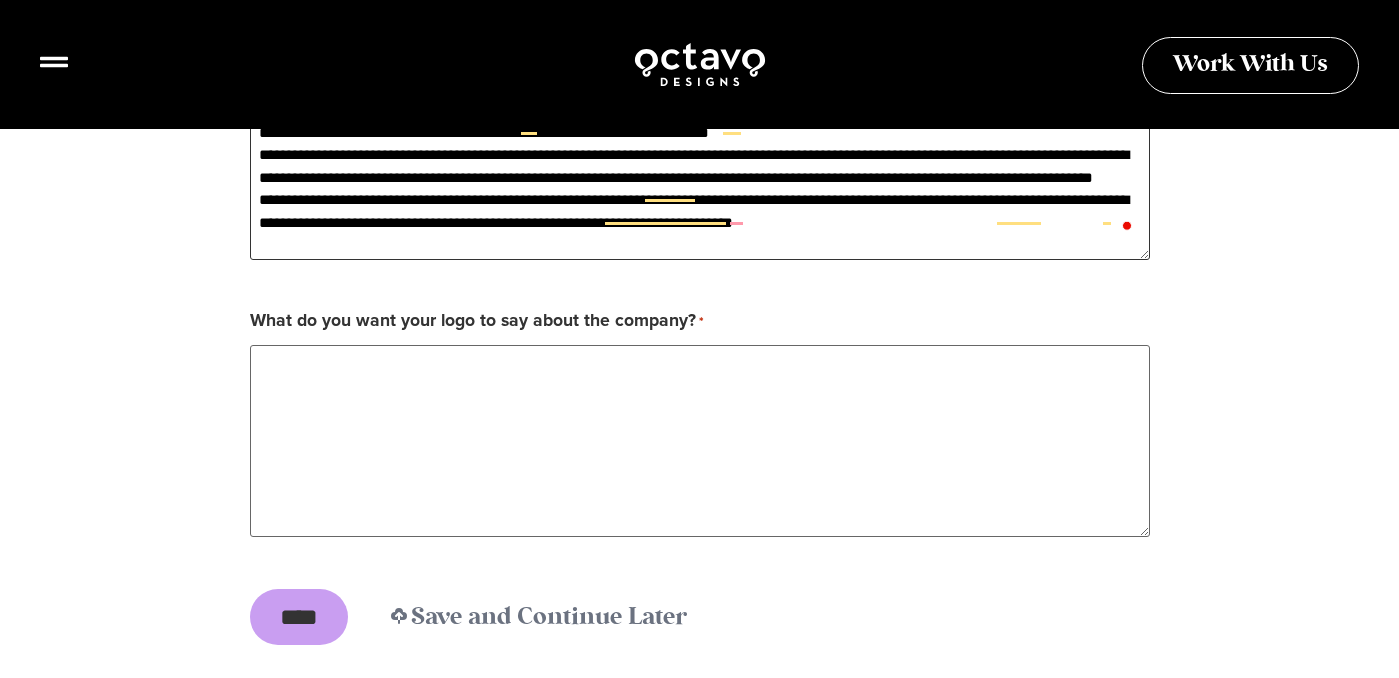 type on "**********" 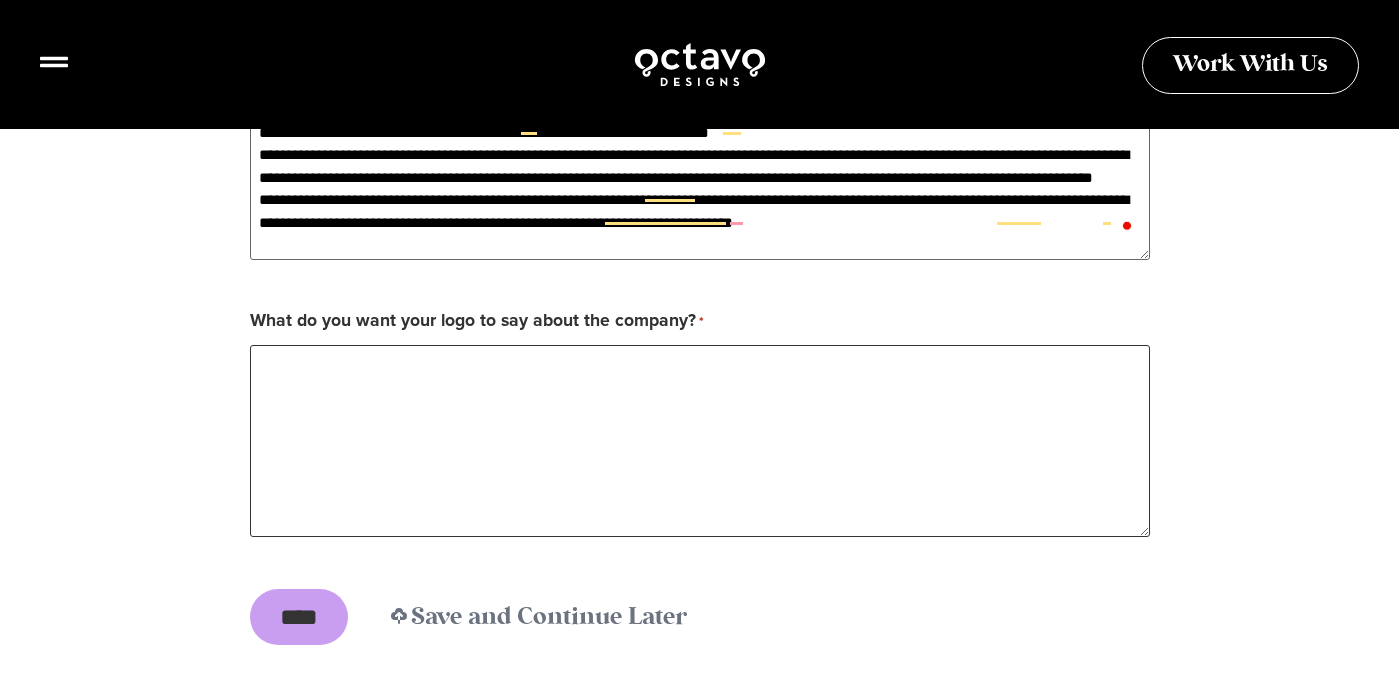 click on "What do you want your logo to say about the company? *" at bounding box center [700, 441] 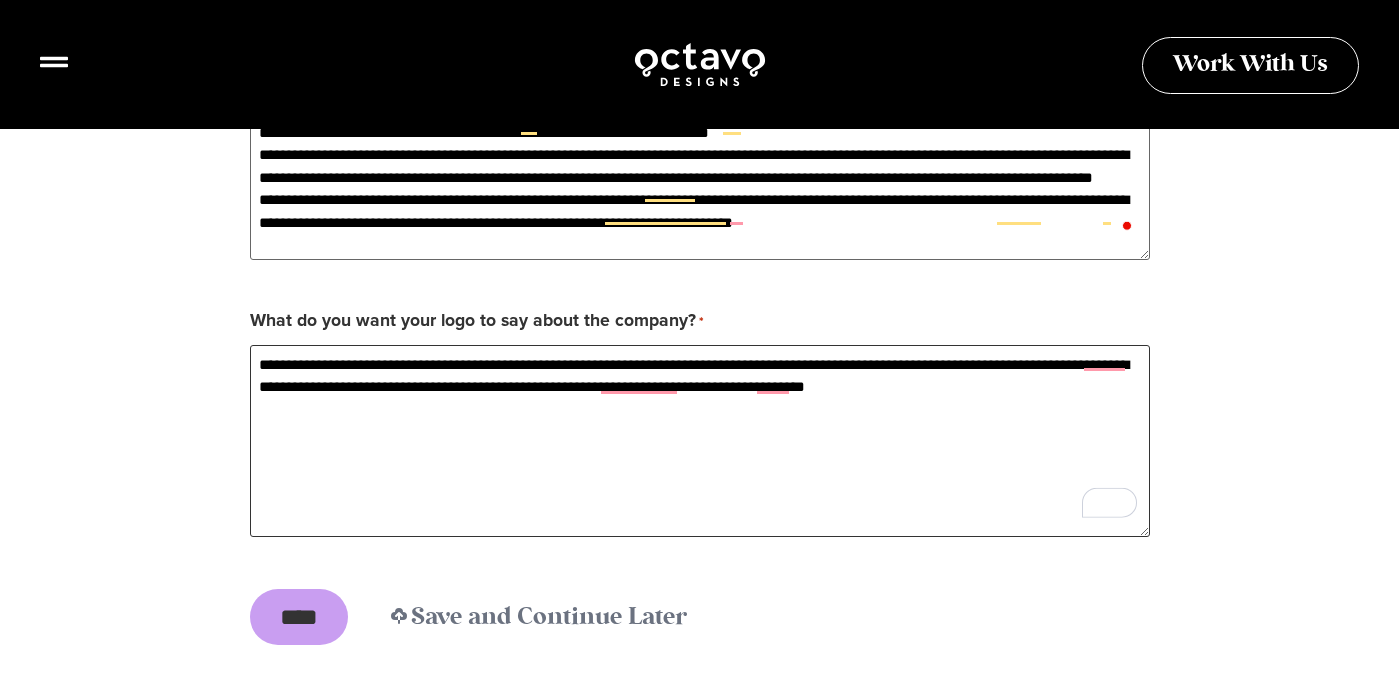 click on "**********" at bounding box center (700, 441) 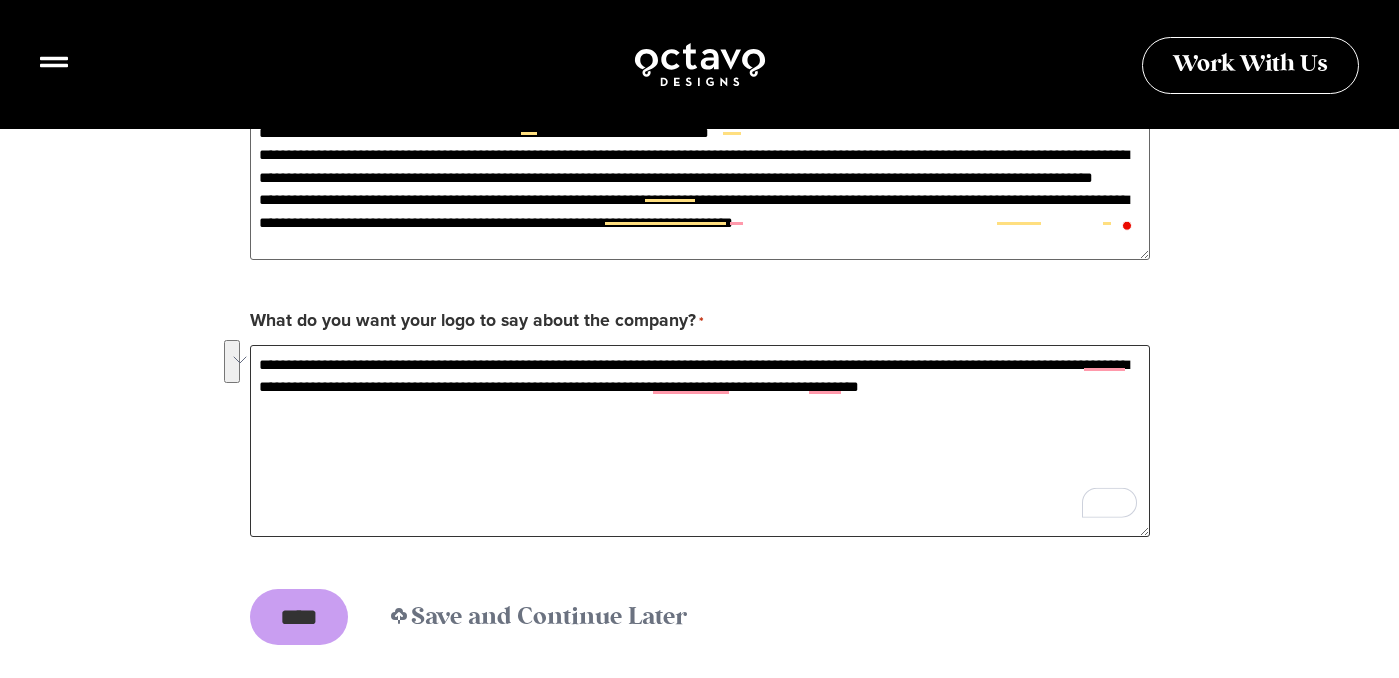 drag, startPoint x: 947, startPoint y: 381, endPoint x: 935, endPoint y: 367, distance: 18.439089 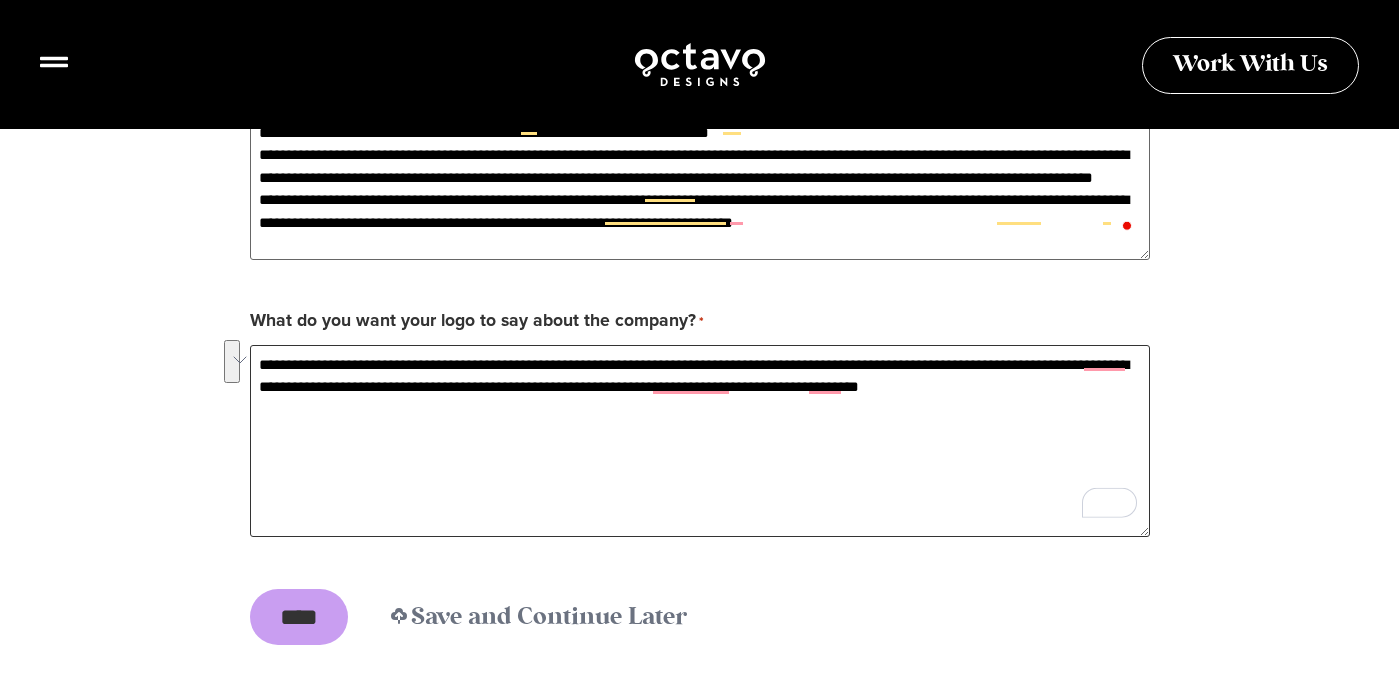 click on "**********" at bounding box center (700, 441) 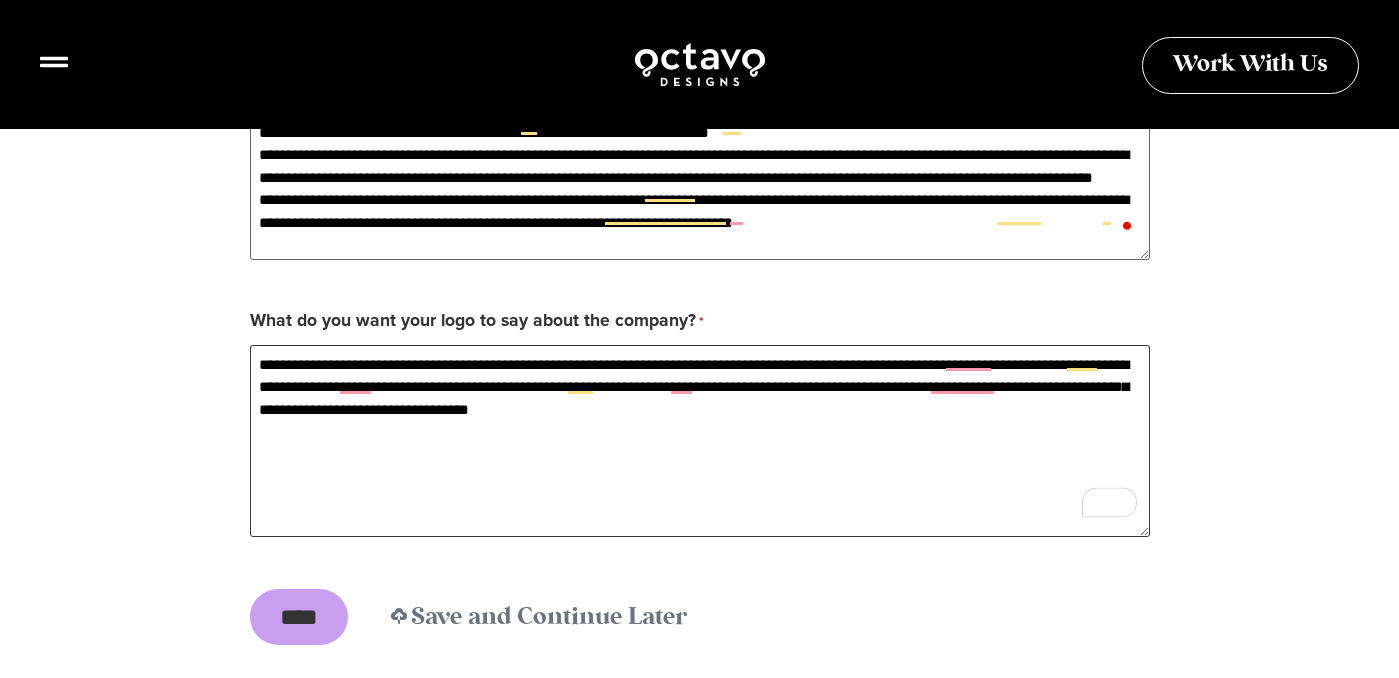 click on "**********" at bounding box center [700, 441] 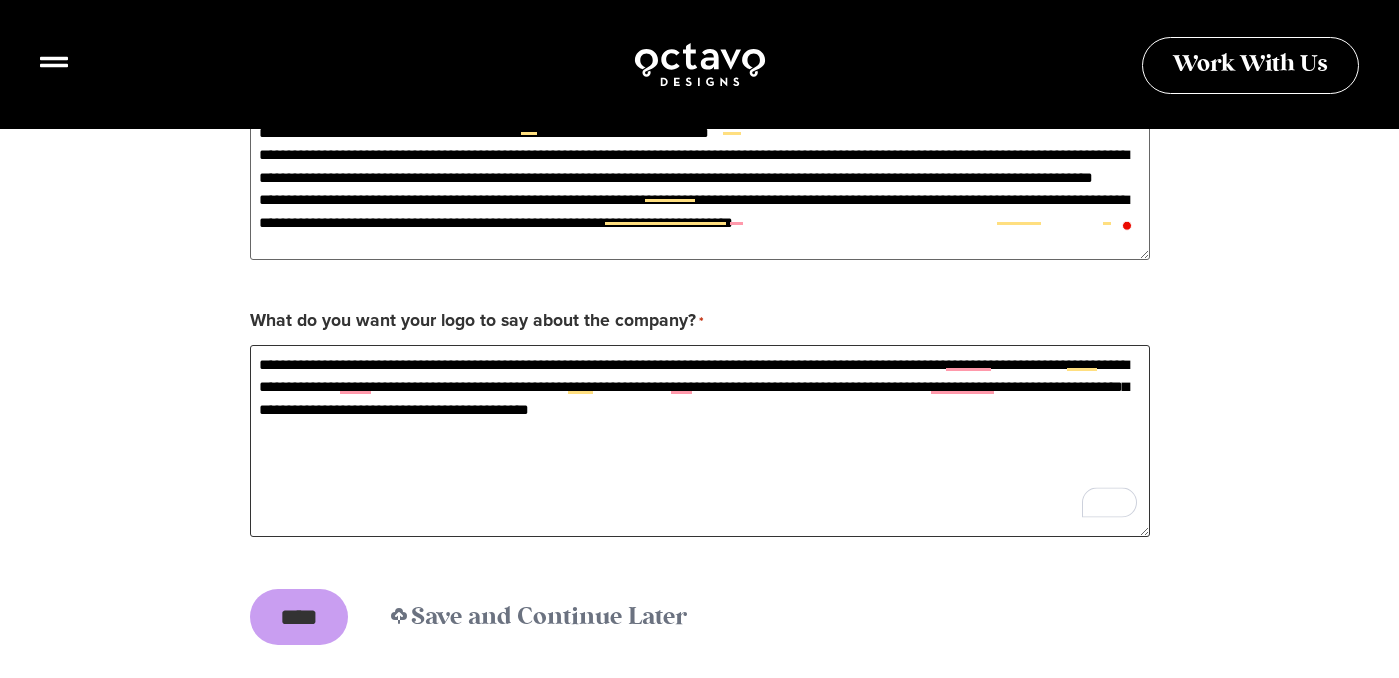 click on "**********" at bounding box center (700, 441) 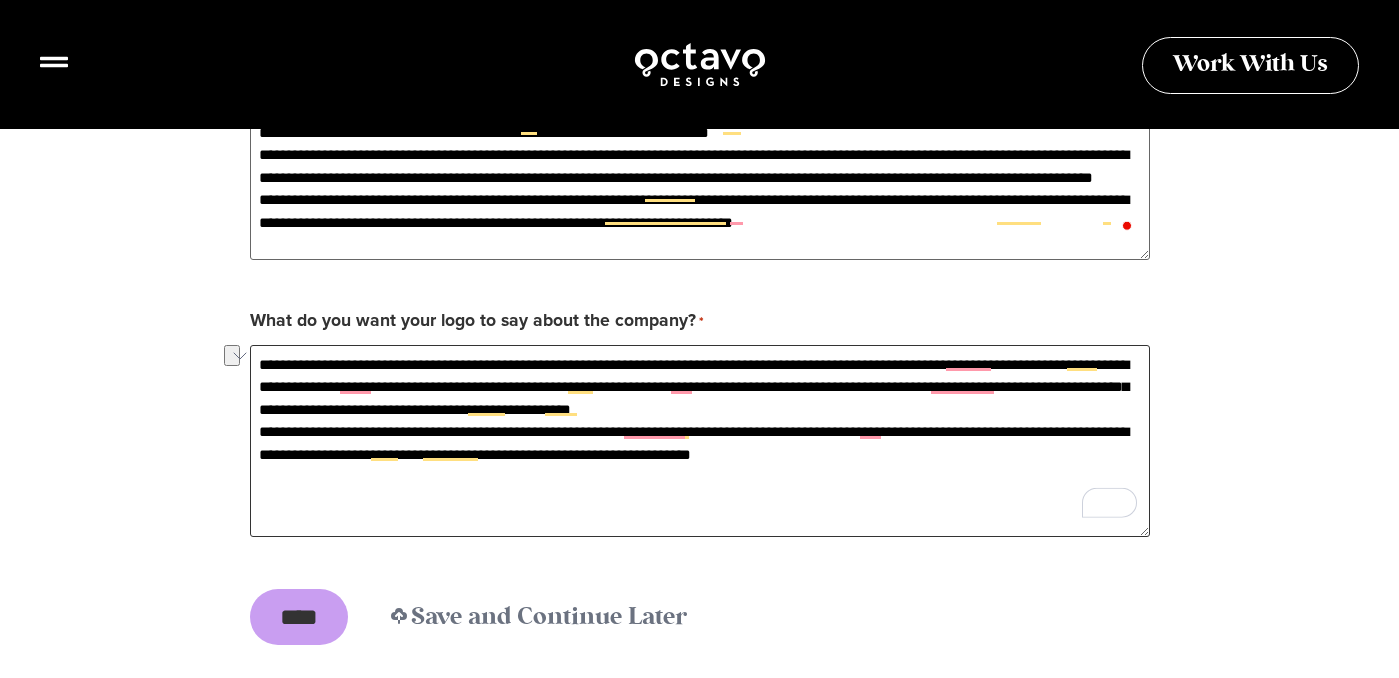 drag, startPoint x: 802, startPoint y: 453, endPoint x: 534, endPoint y: 452, distance: 268.00186 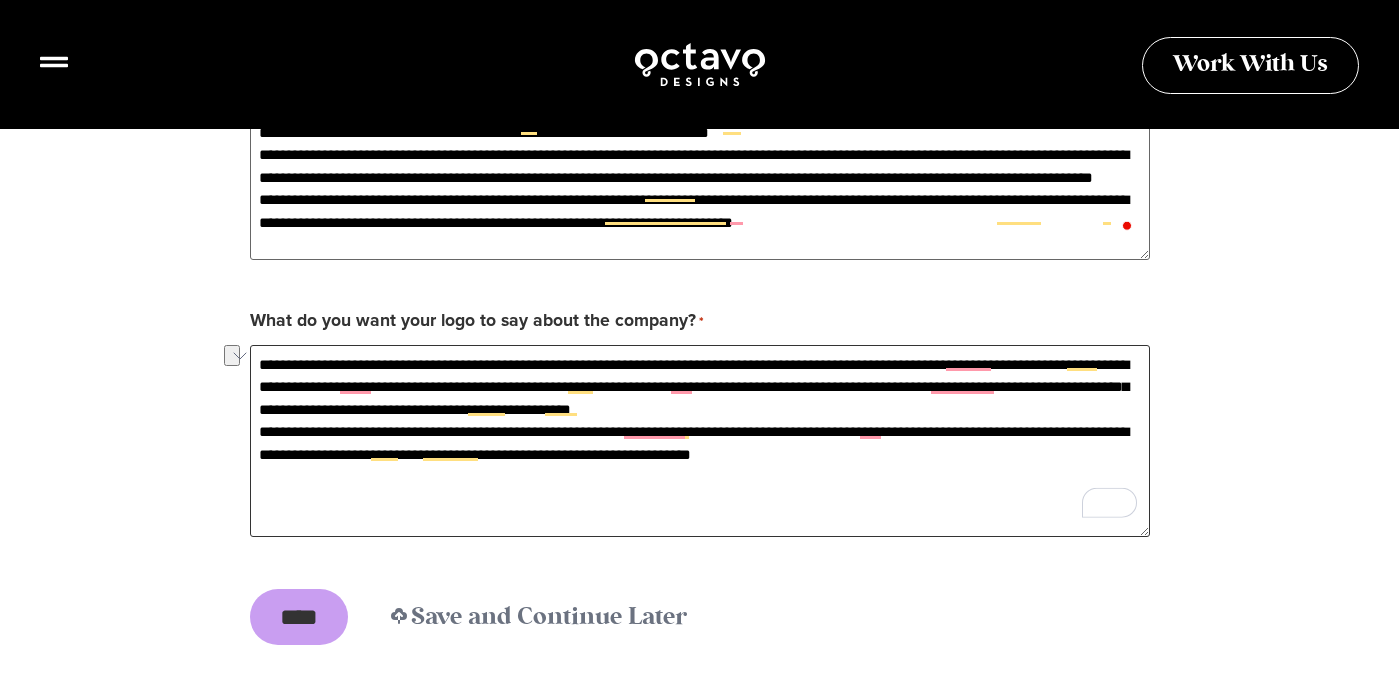 click on "**********" at bounding box center (700, 441) 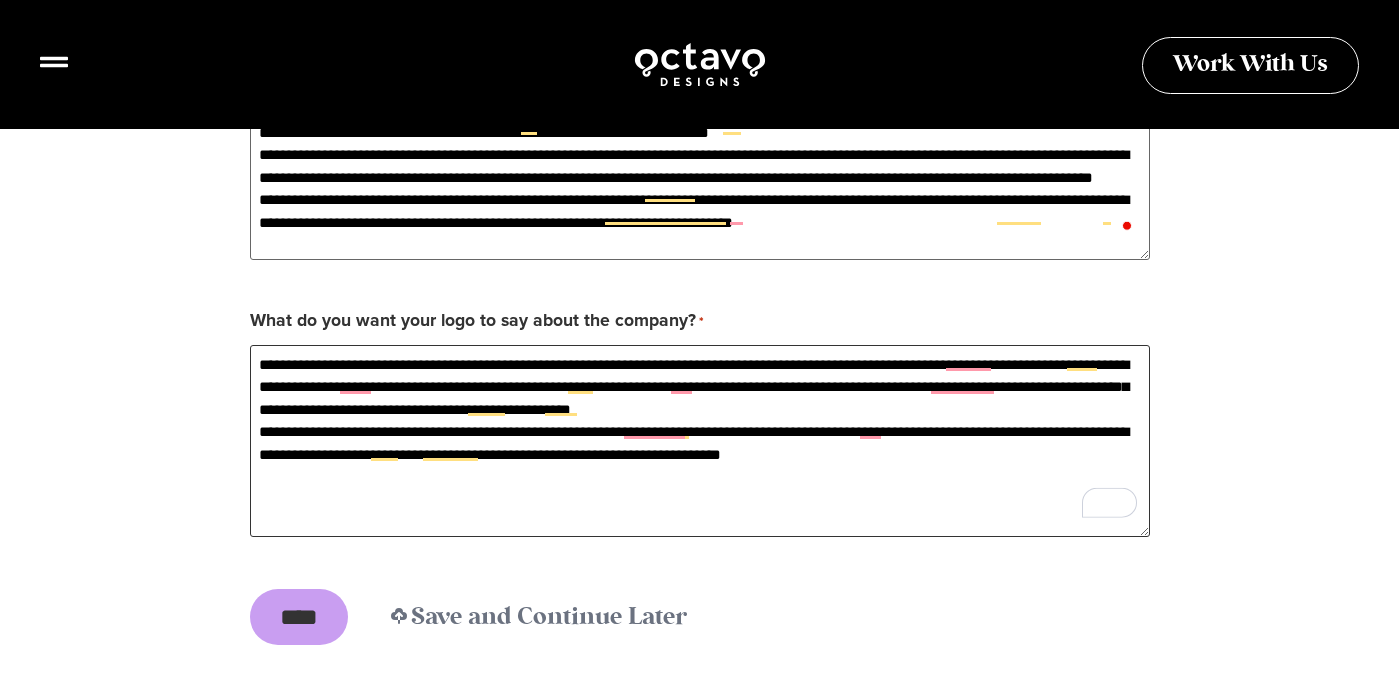 click on "**********" at bounding box center [700, 441] 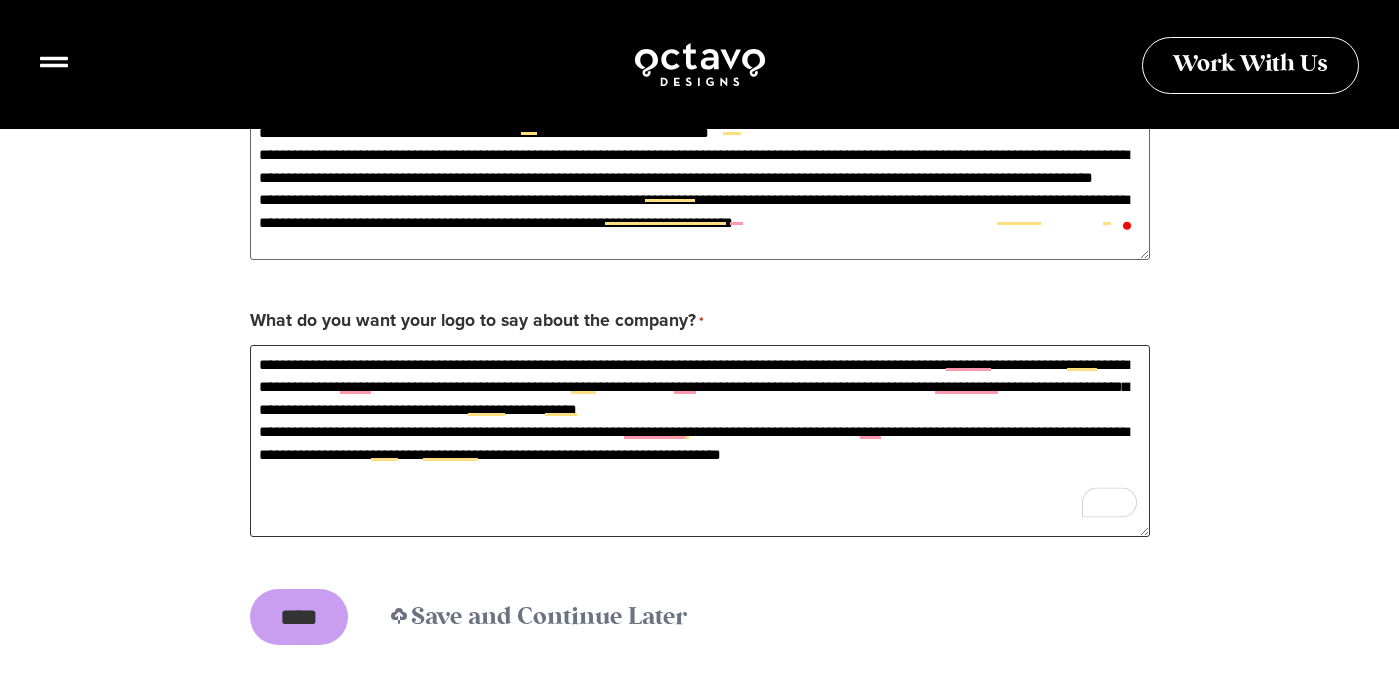 click on "**********" at bounding box center [700, 441] 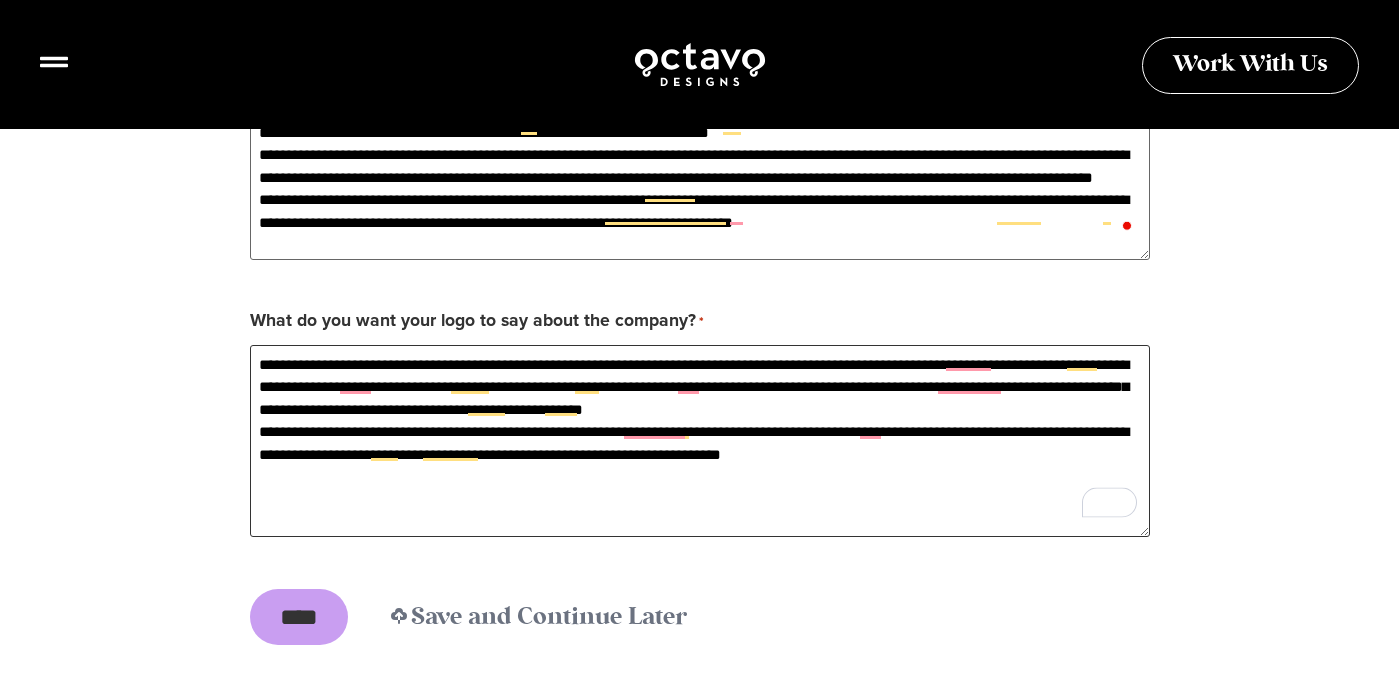 click on "**********" at bounding box center [700, 441] 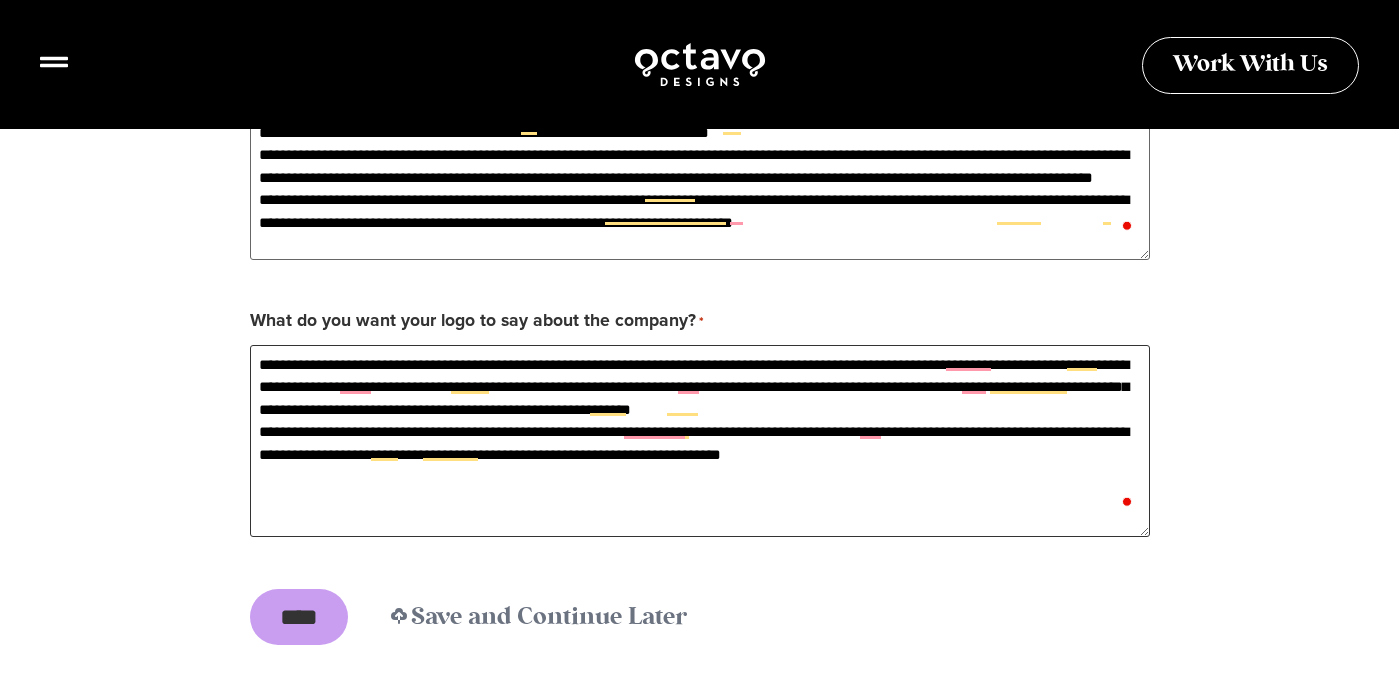 type on "**********" 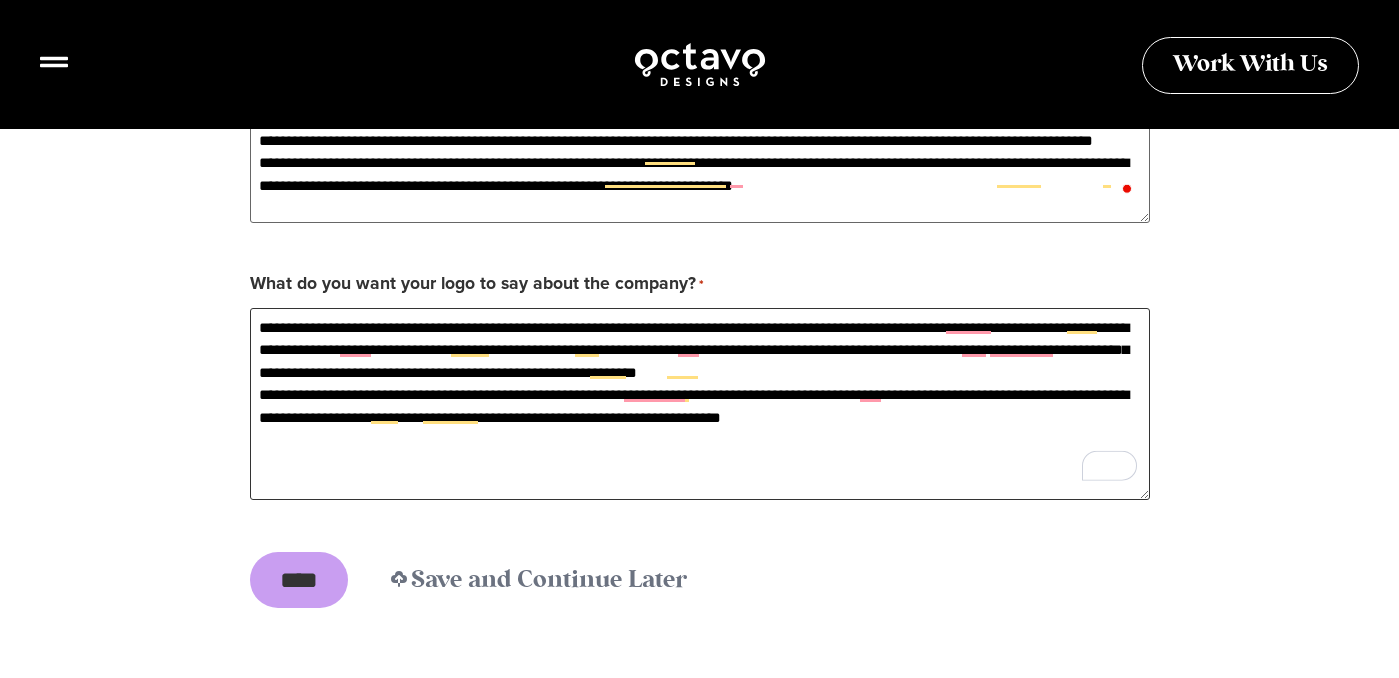 scroll, scrollTop: 3276, scrollLeft: 0, axis: vertical 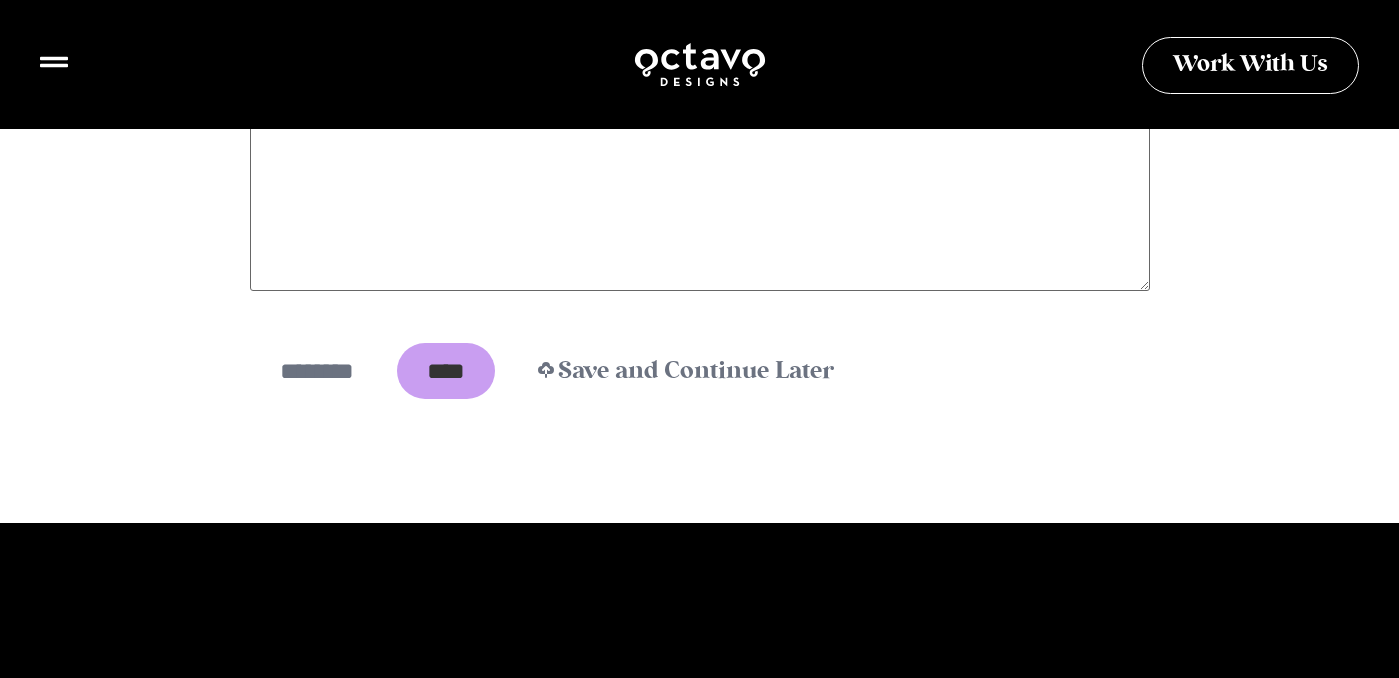 click on "********" at bounding box center [317, 371] 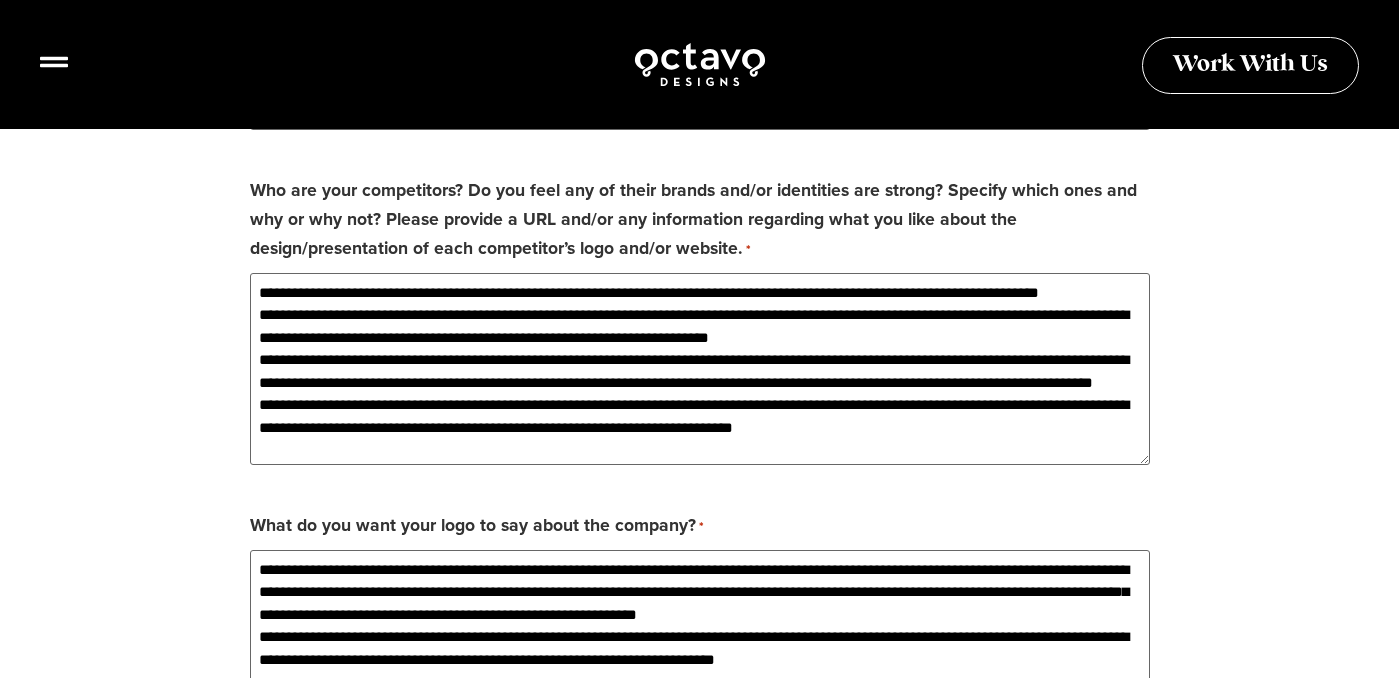 scroll, scrollTop: 3033, scrollLeft: 0, axis: vertical 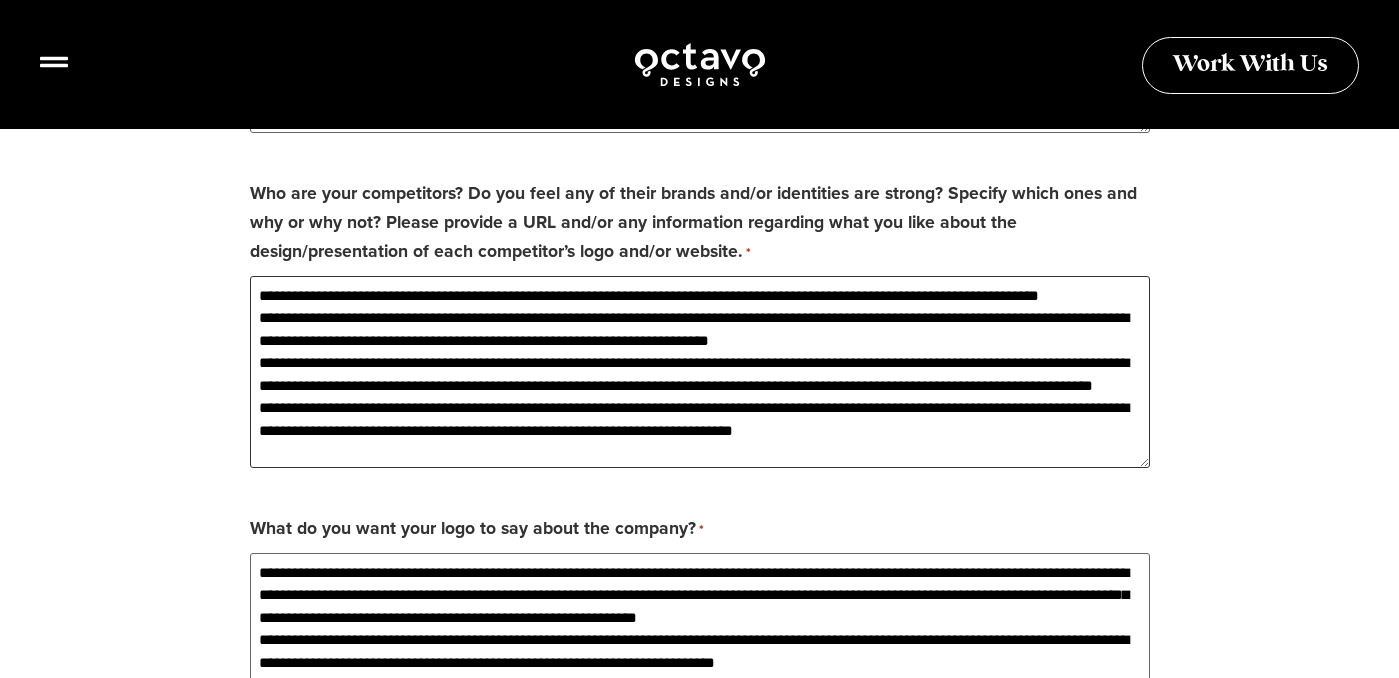 click on "**********" at bounding box center (700, 372) 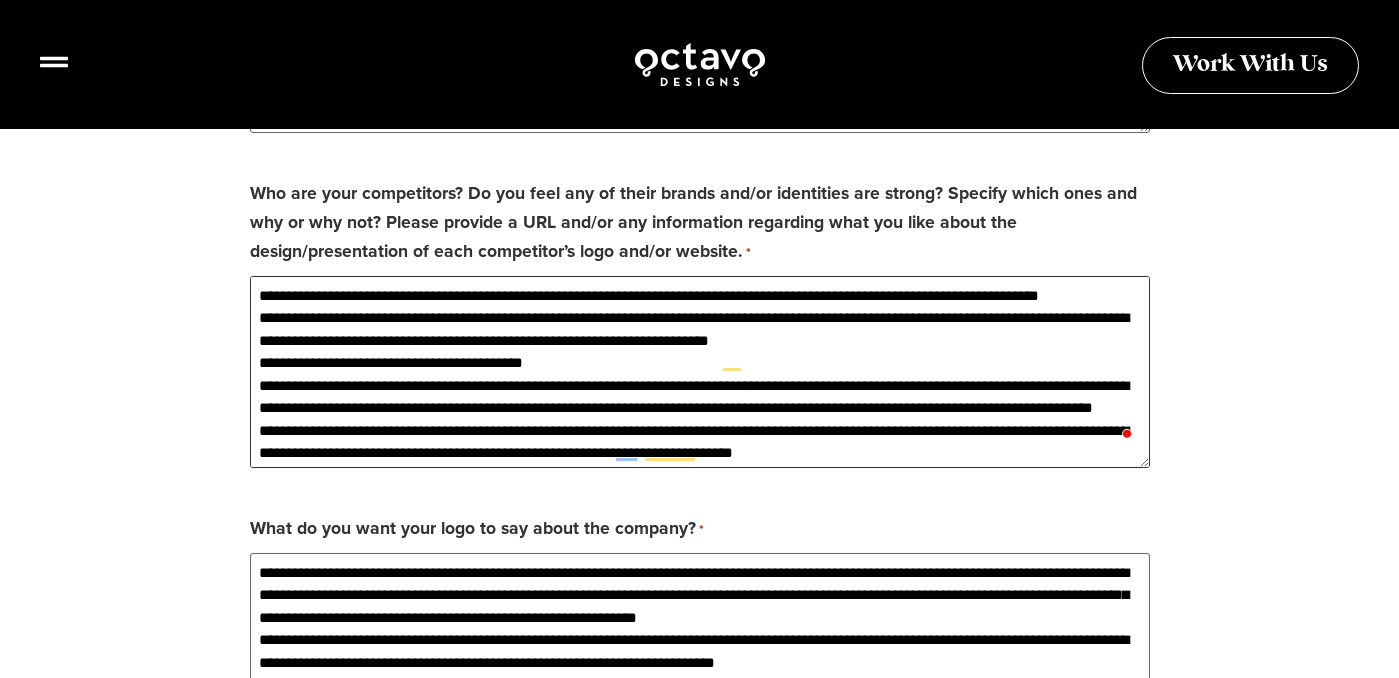 paste on "**********" 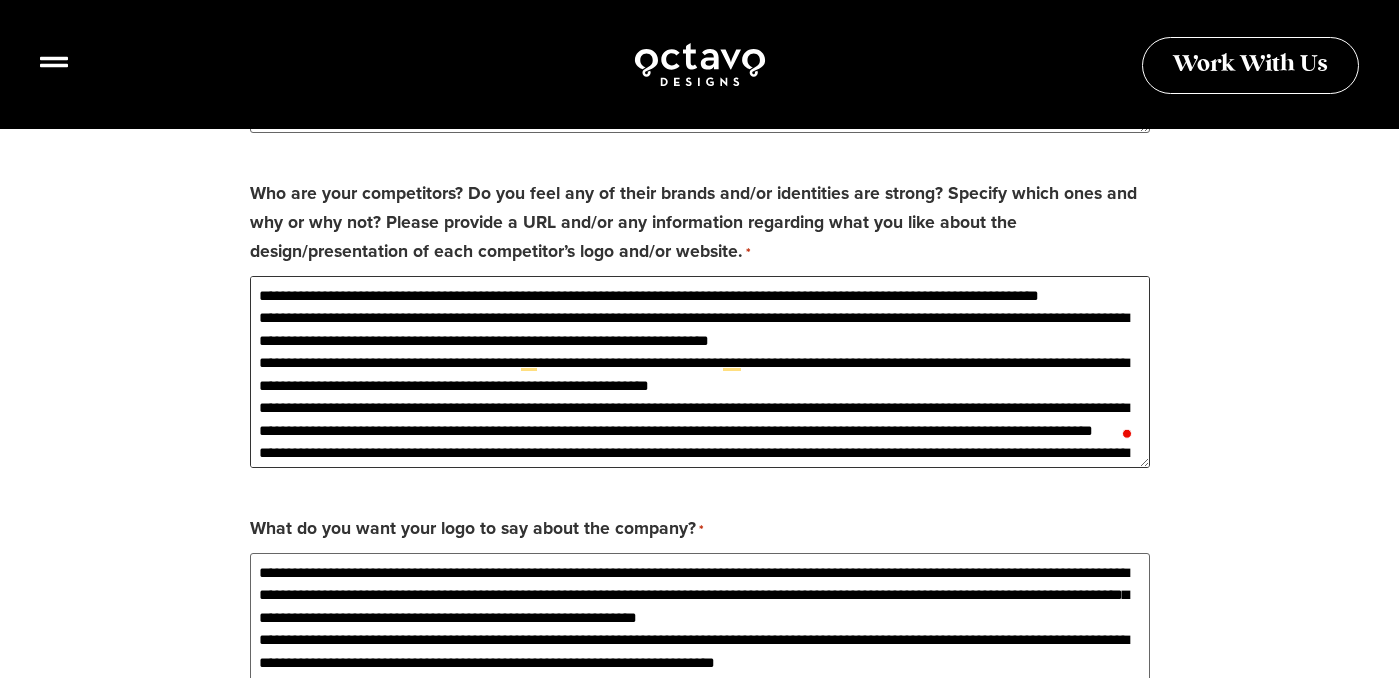 scroll, scrollTop: 73, scrollLeft: 0, axis: vertical 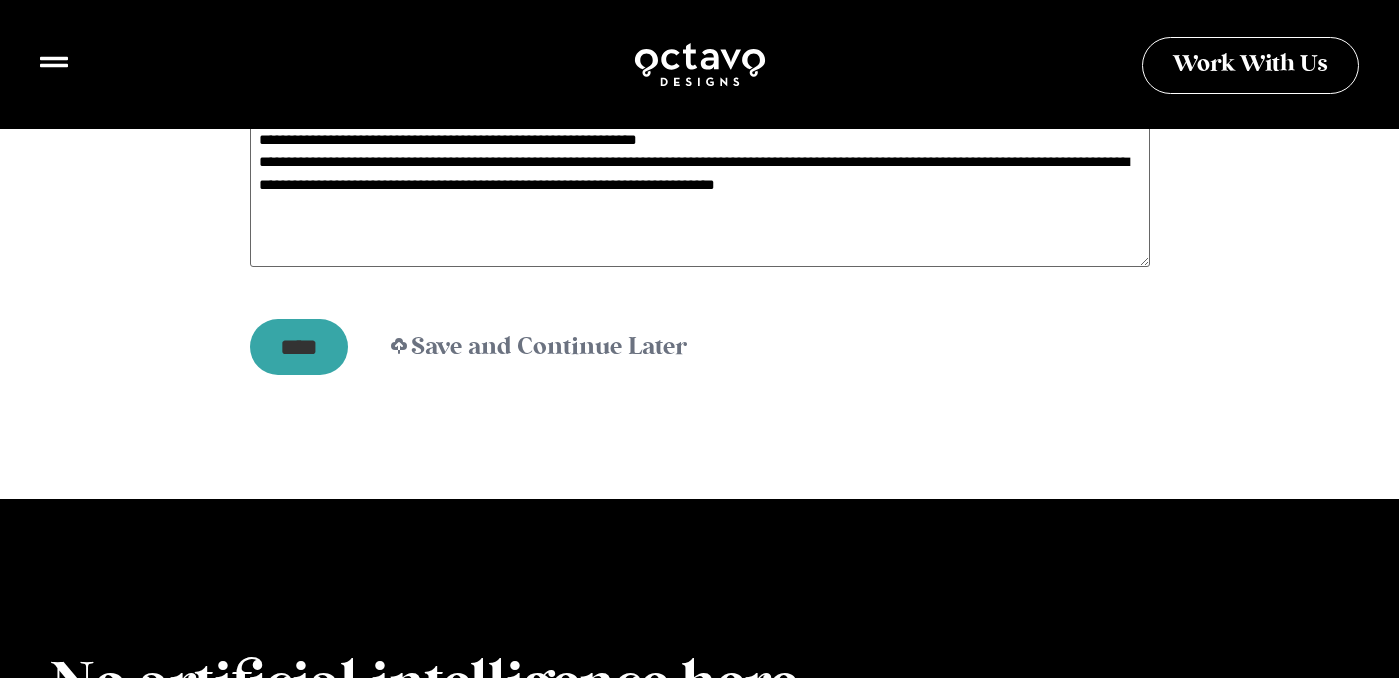 type on "**********" 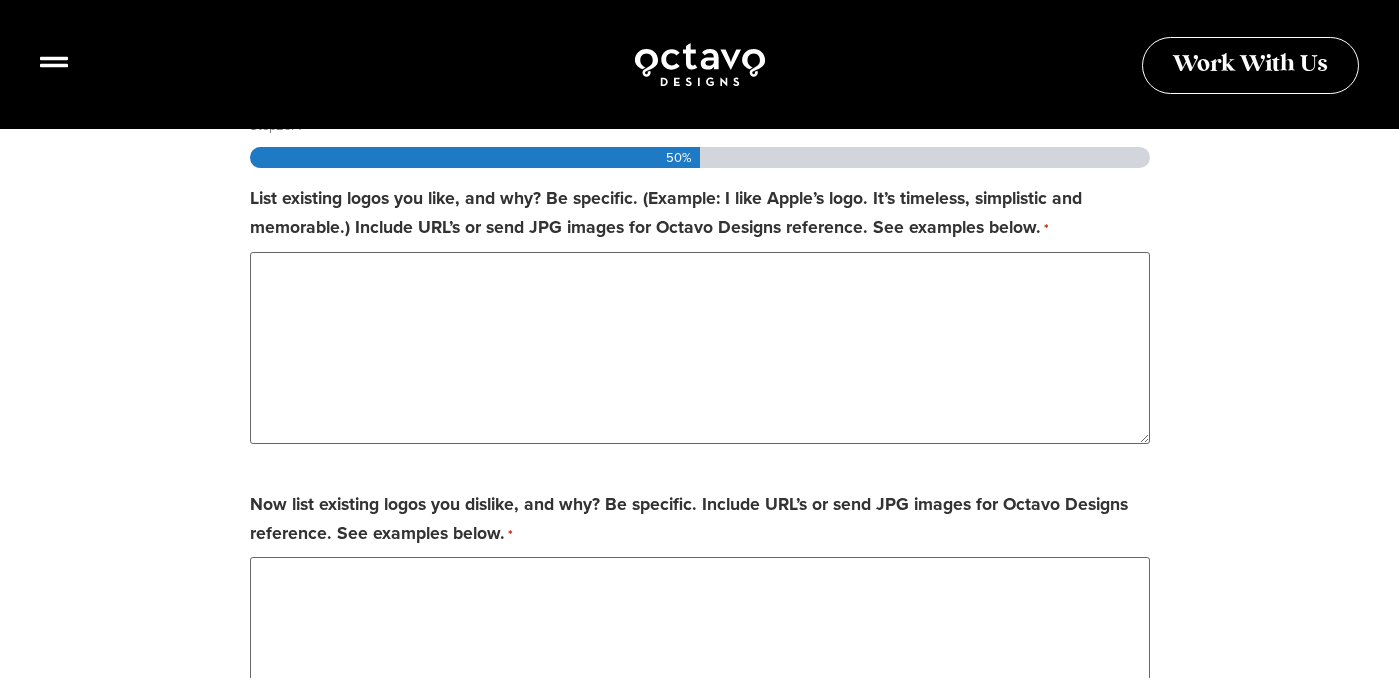 scroll, scrollTop: 530, scrollLeft: 0, axis: vertical 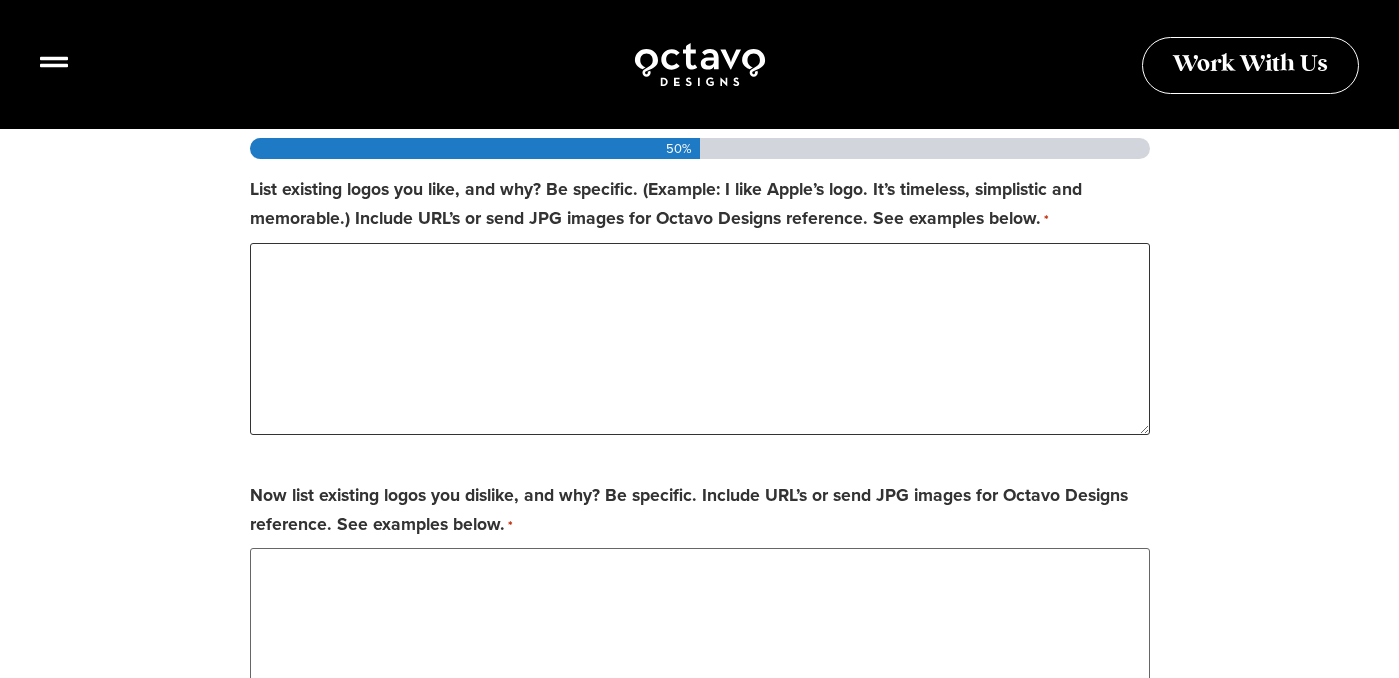 click on "List existing logos you like, and why? Be specific. (Example: I like Apple’s logo. It’s timeless, simplistic and memorable.) Include URL’s or send JPG images for Octavo Designs reference. See examples below. *" at bounding box center [700, 339] 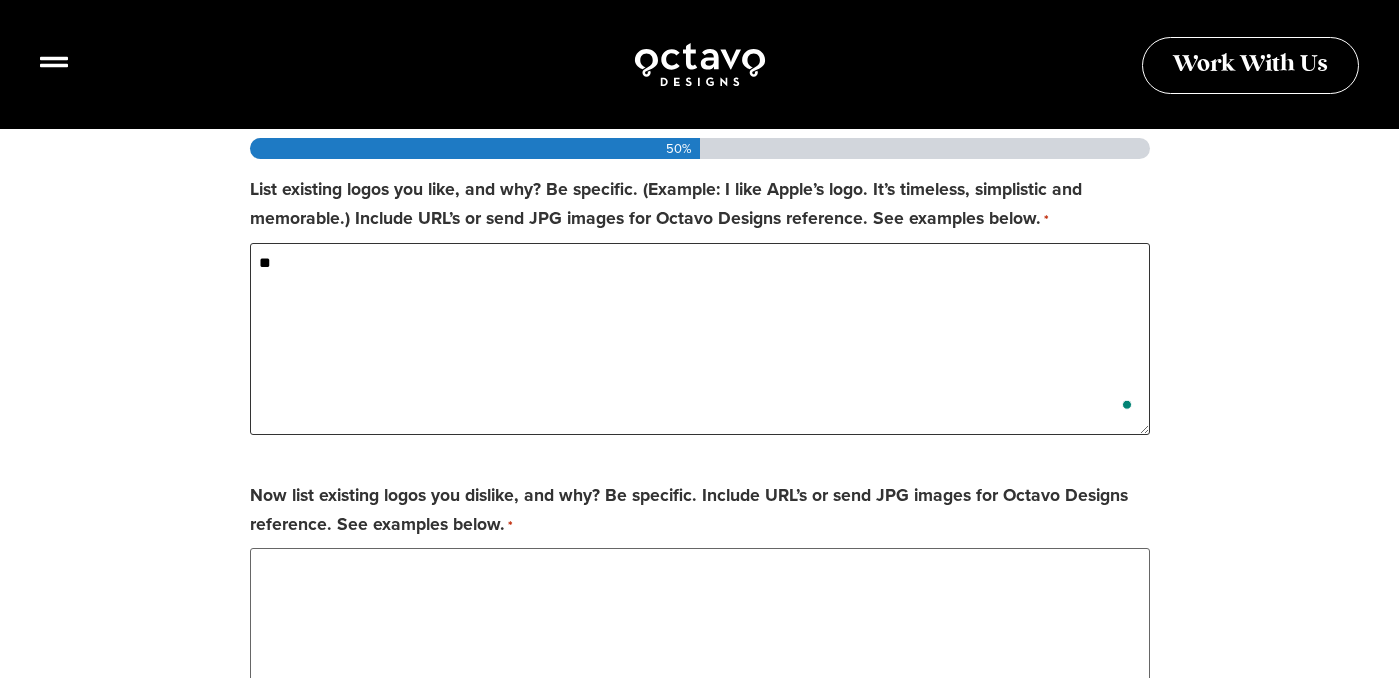 type on "*" 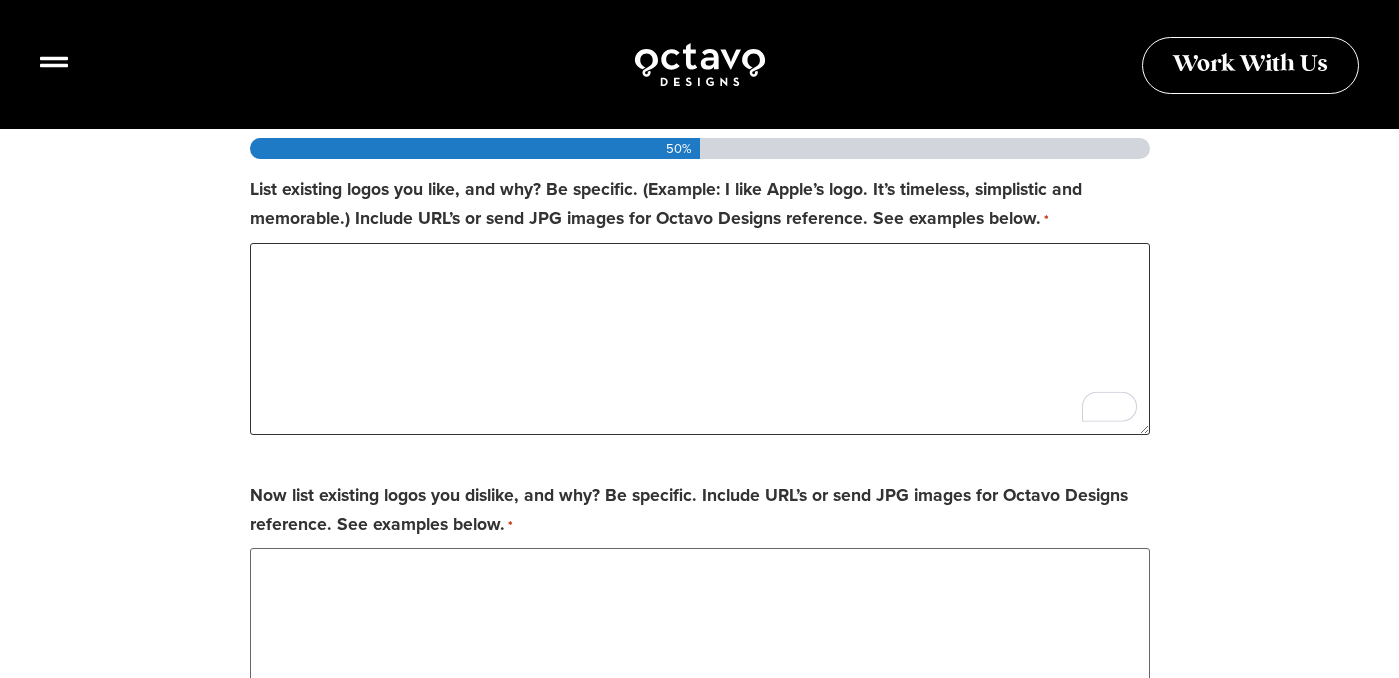 paste on "**********" 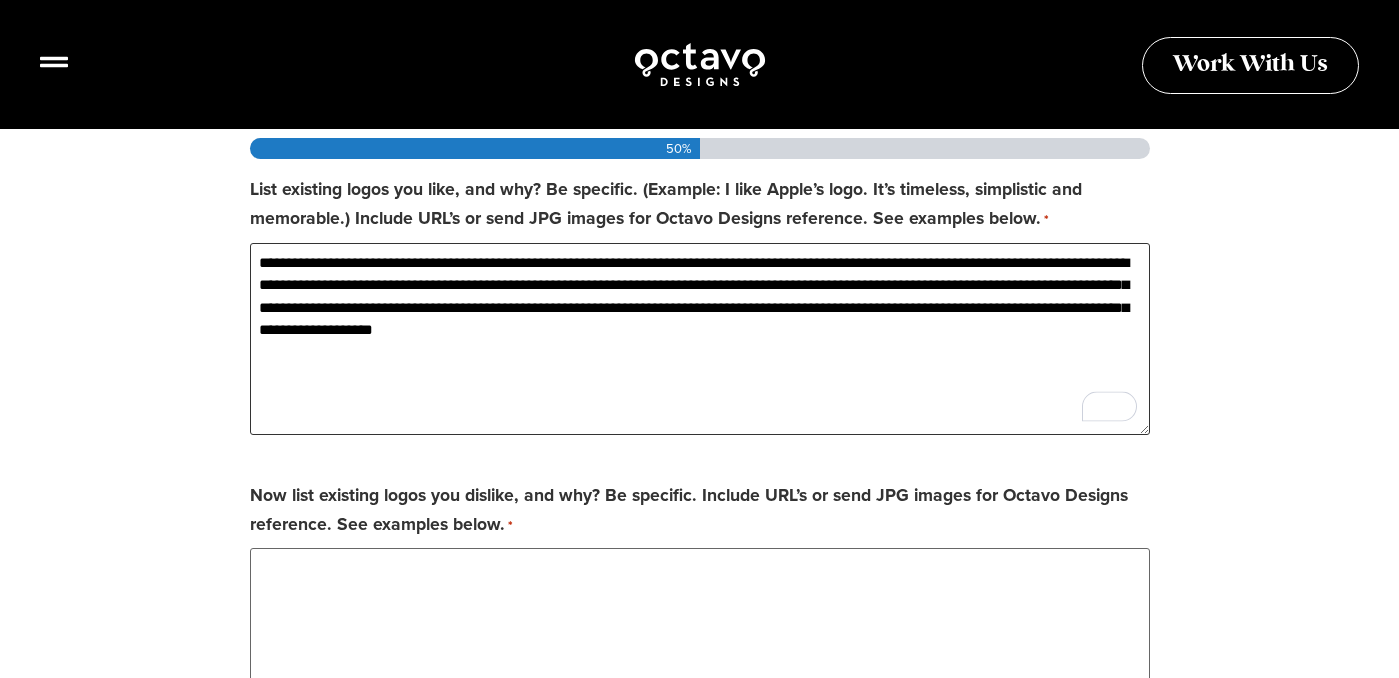 click on "**********" at bounding box center [700, 339] 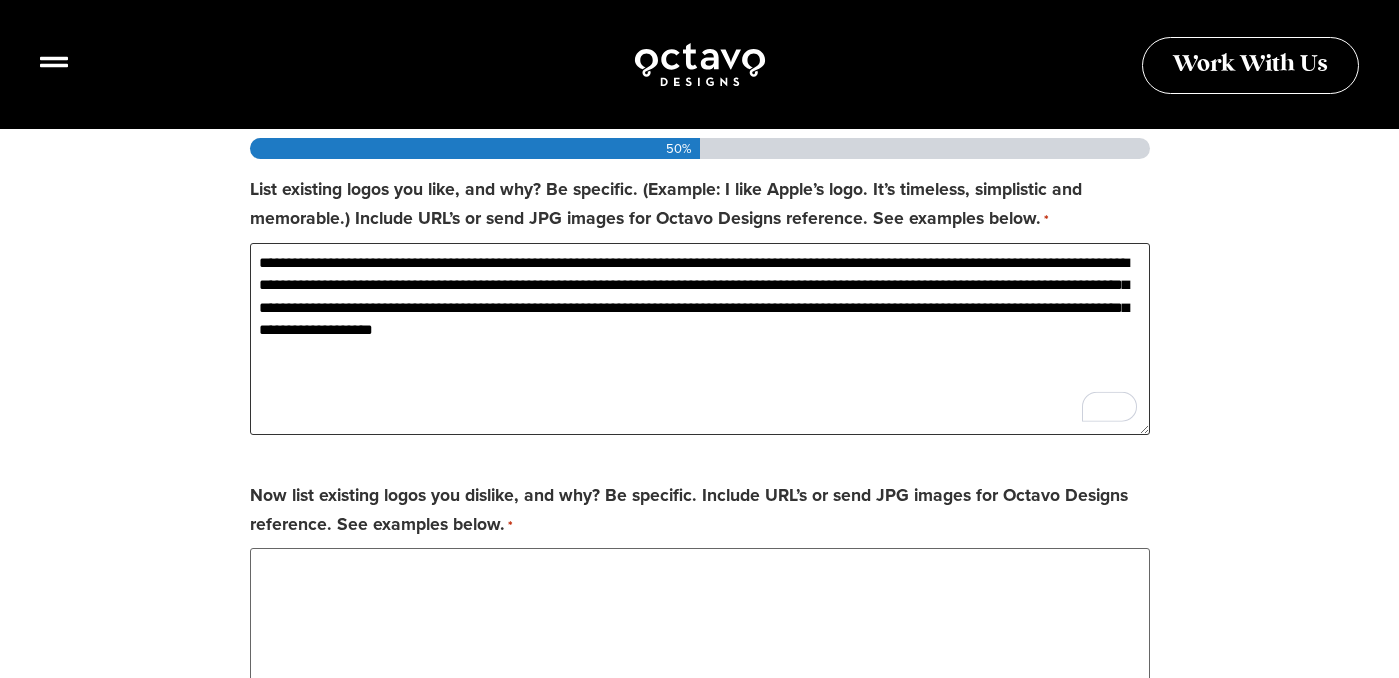 type on "**********" 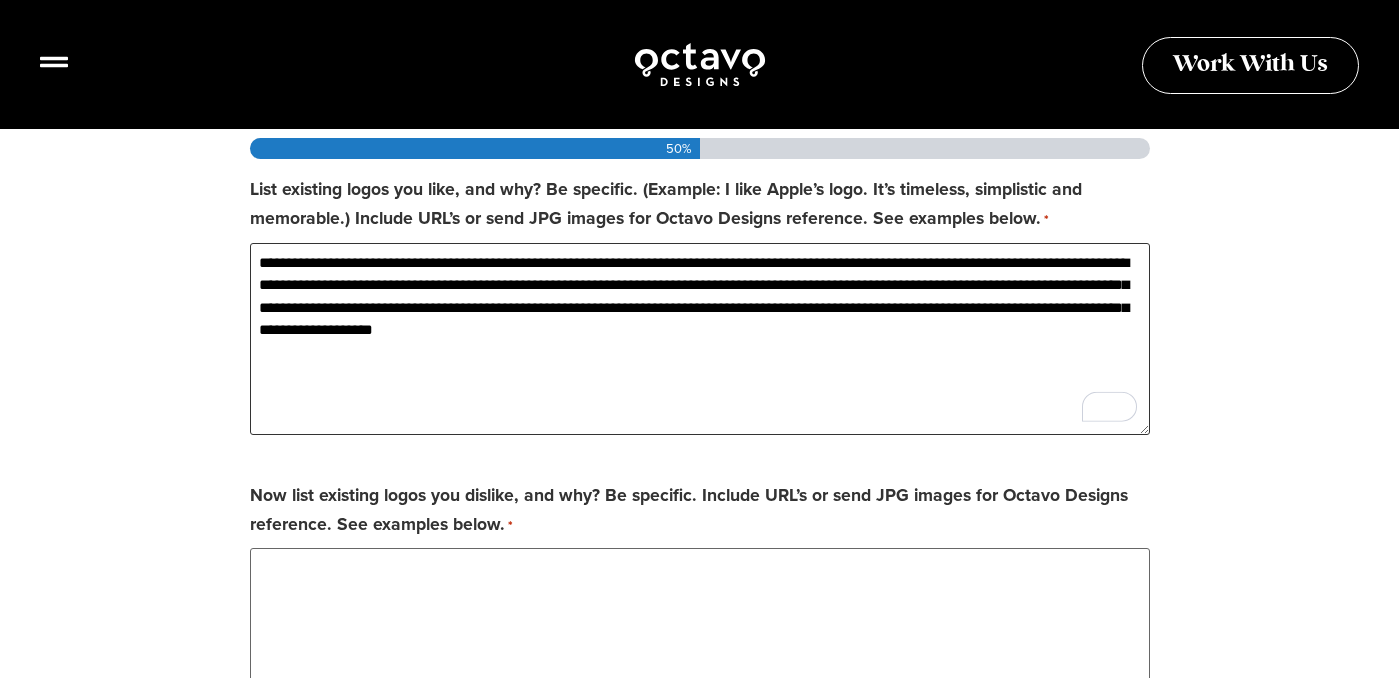 click on "**********" at bounding box center [700, 339] 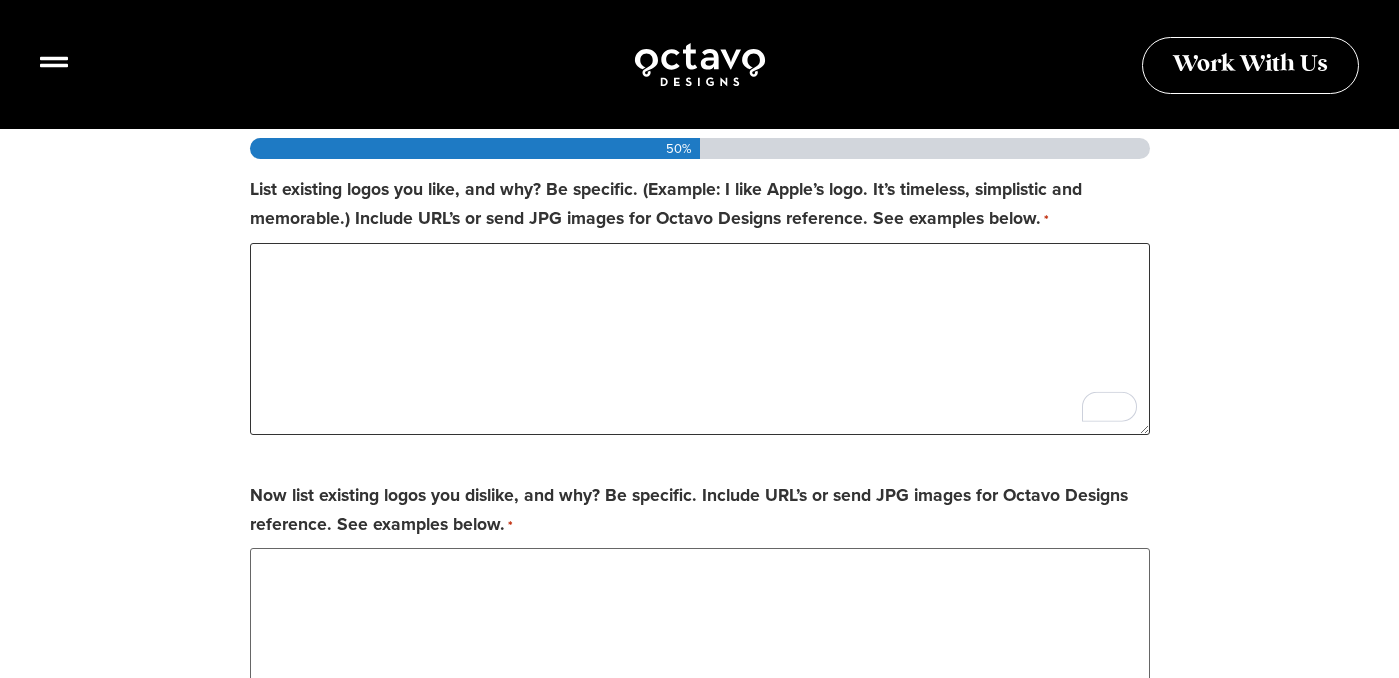 paste on "**********" 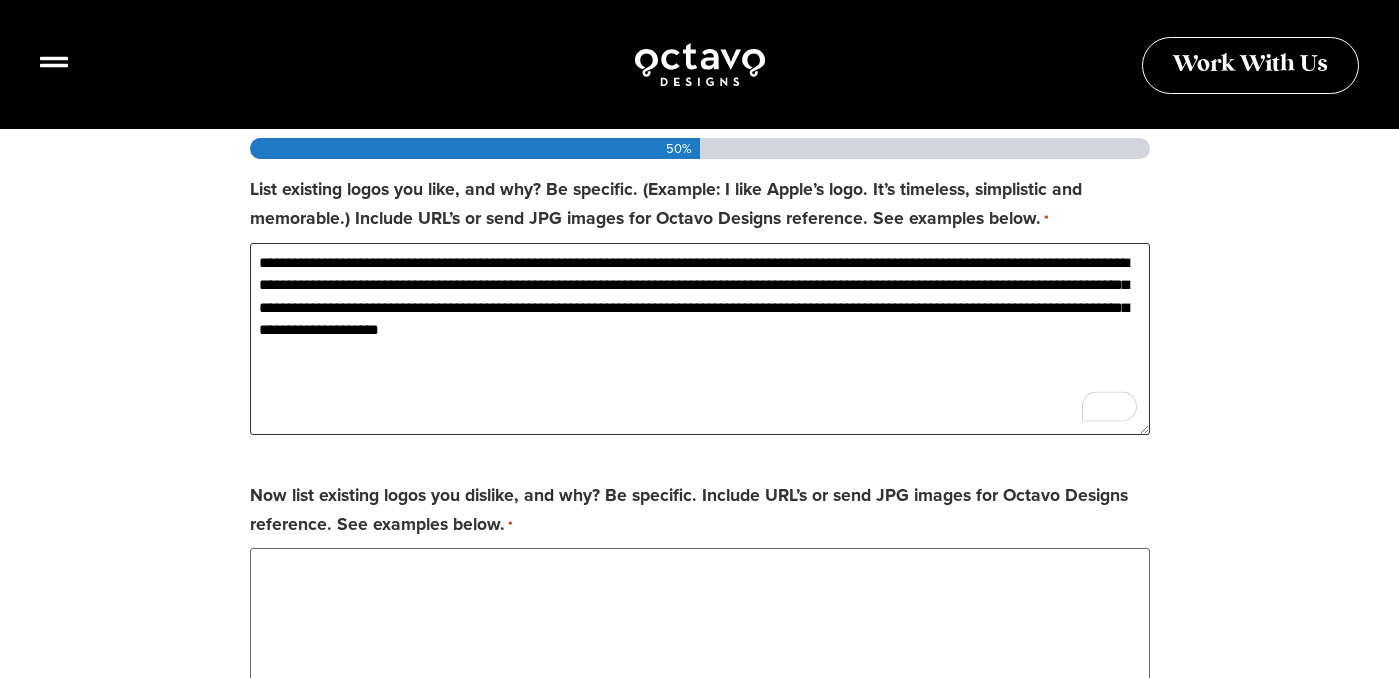 click on "**********" at bounding box center (700, 339) 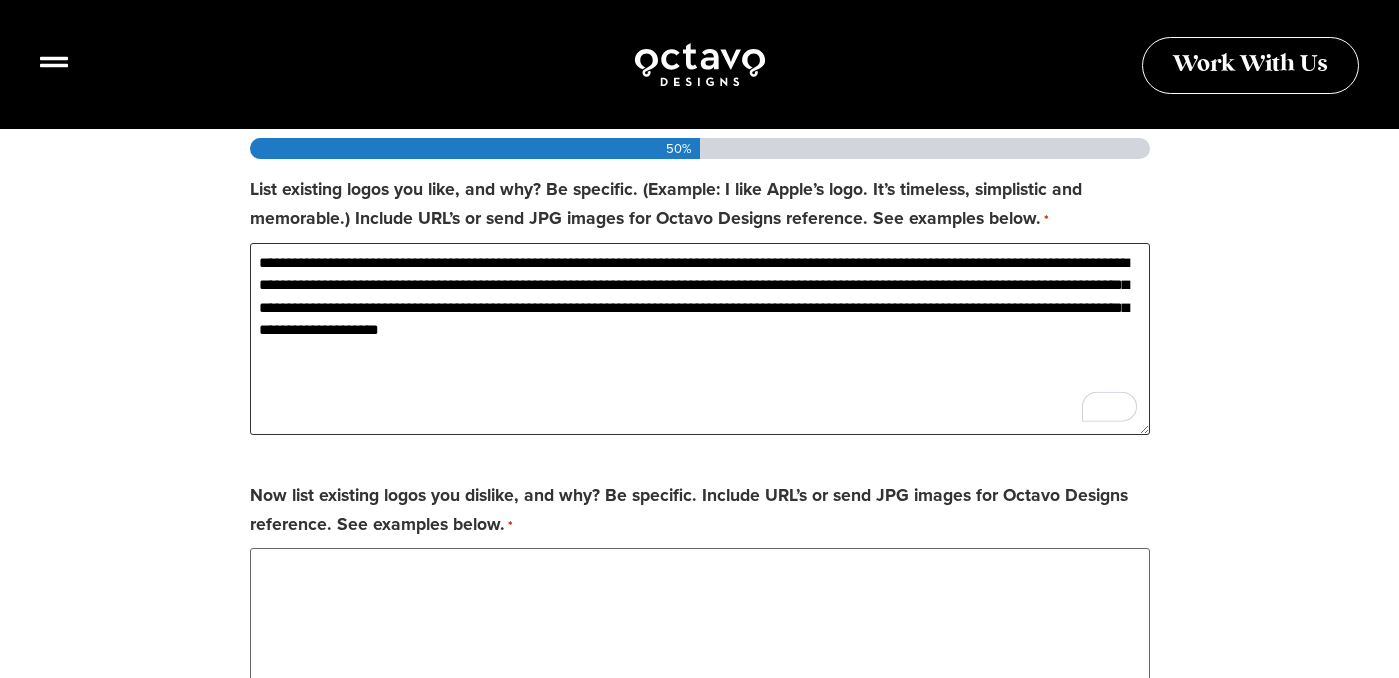 drag, startPoint x: 564, startPoint y: 354, endPoint x: 241, endPoint y: 261, distance: 336.122 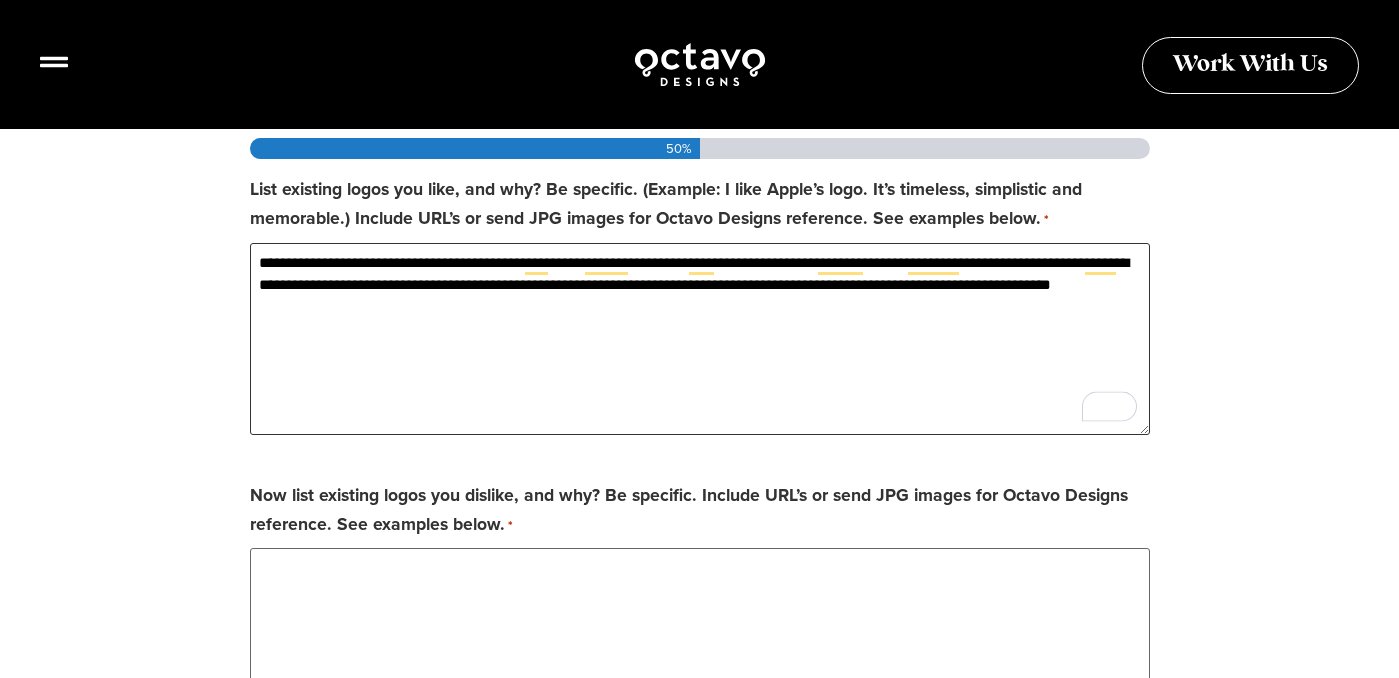 type on "**********" 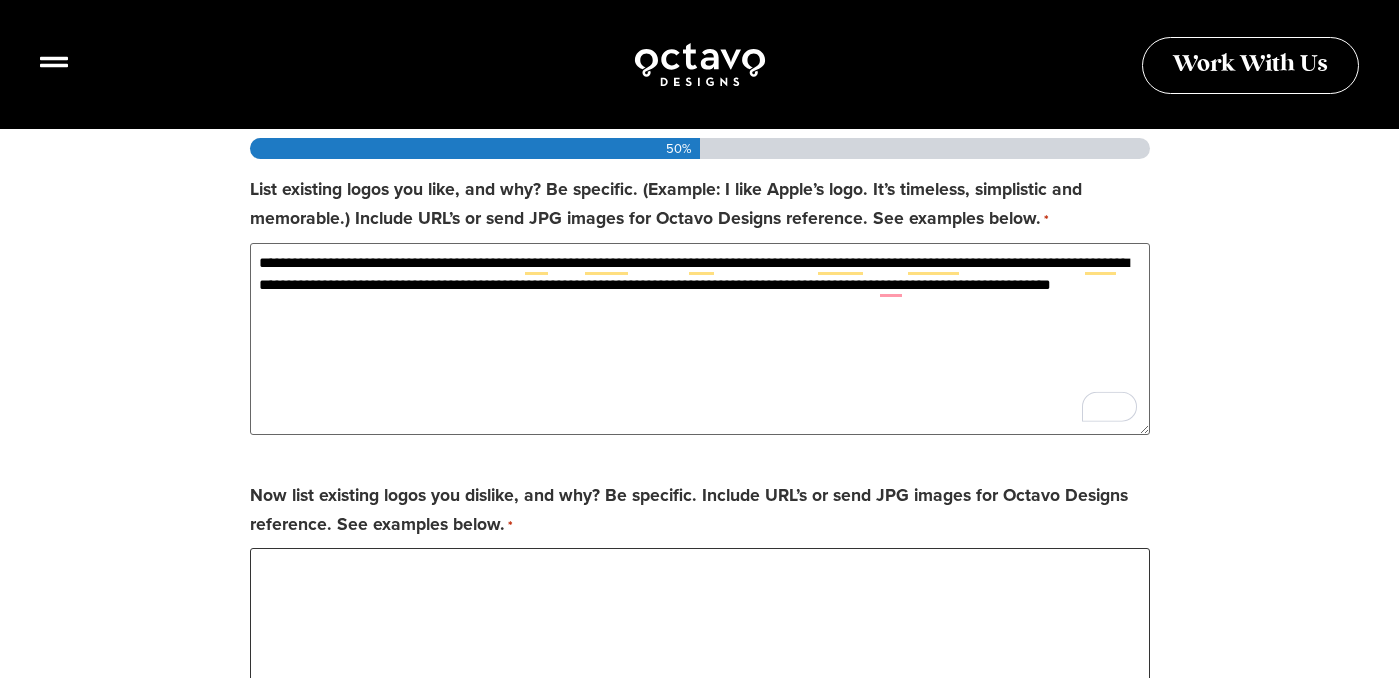 click on "Now list existing logos you dislike, and why? Be specific. Include URL’s or send JPG images for Octavo Designs reference. See examples below. *" at bounding box center [700, 644] 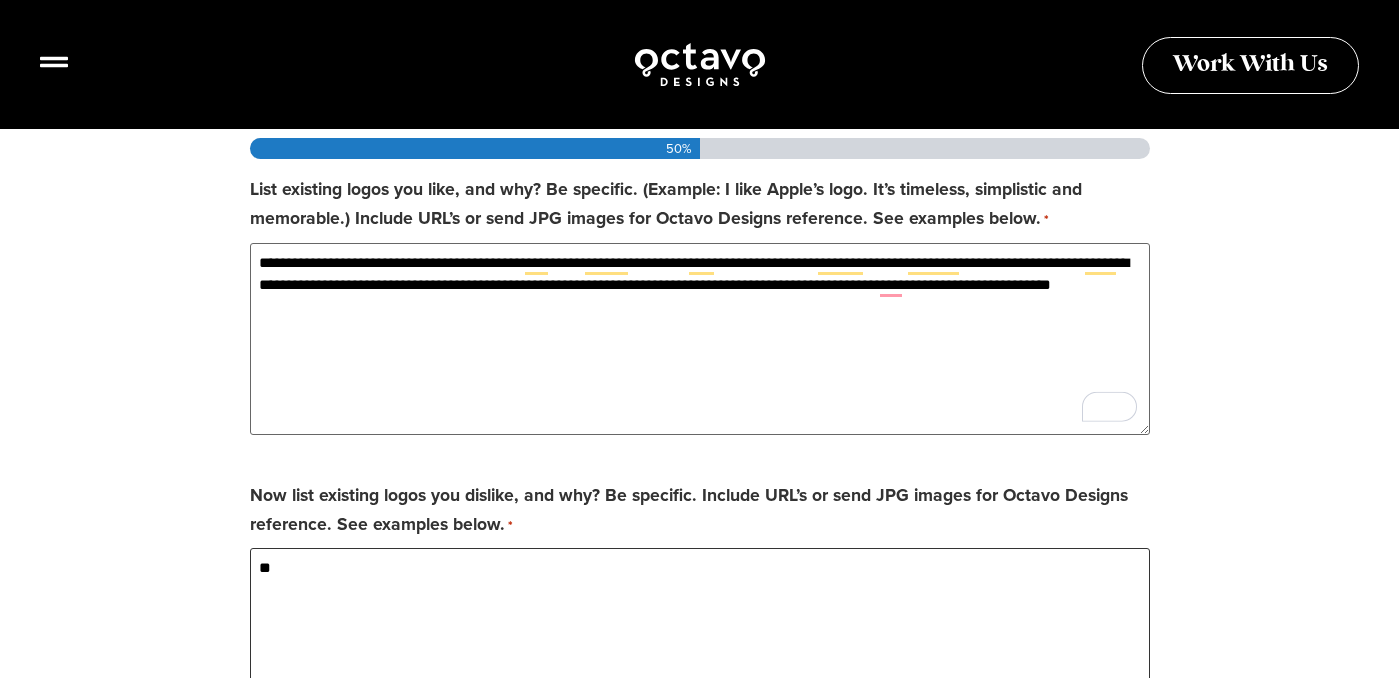 type on "*" 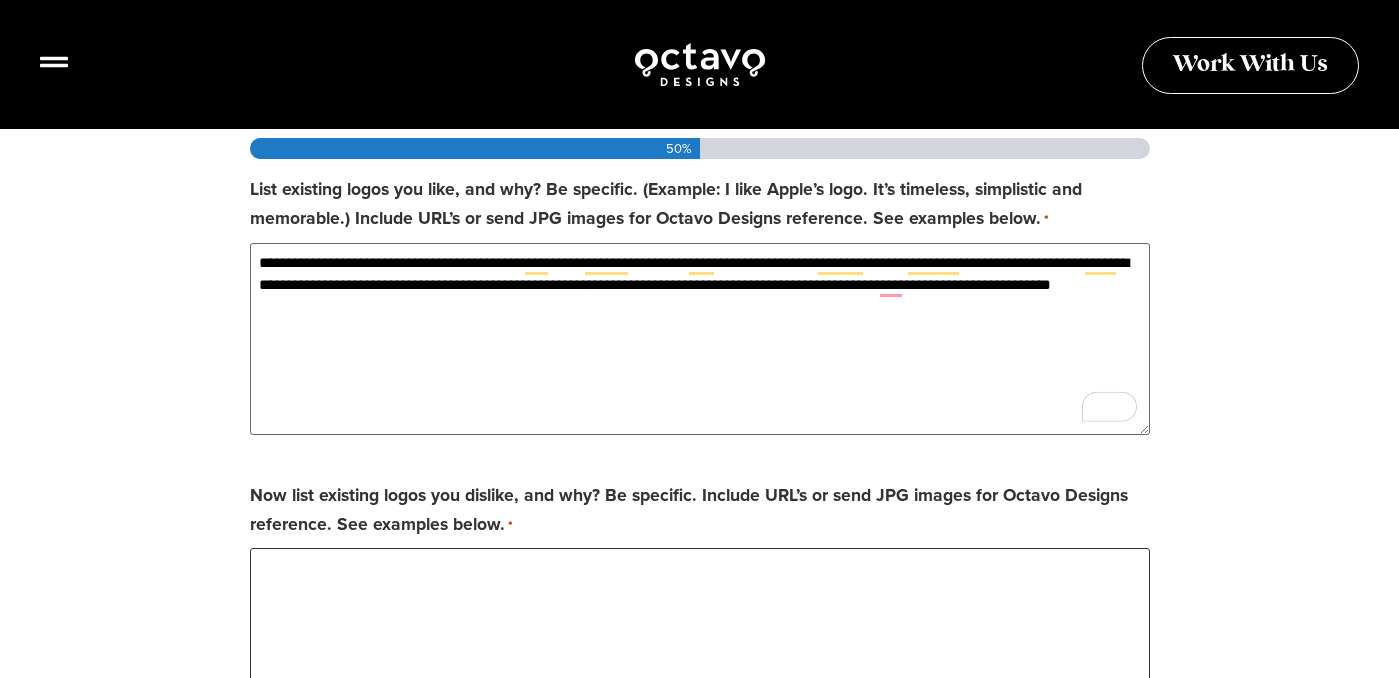 paste on "**********" 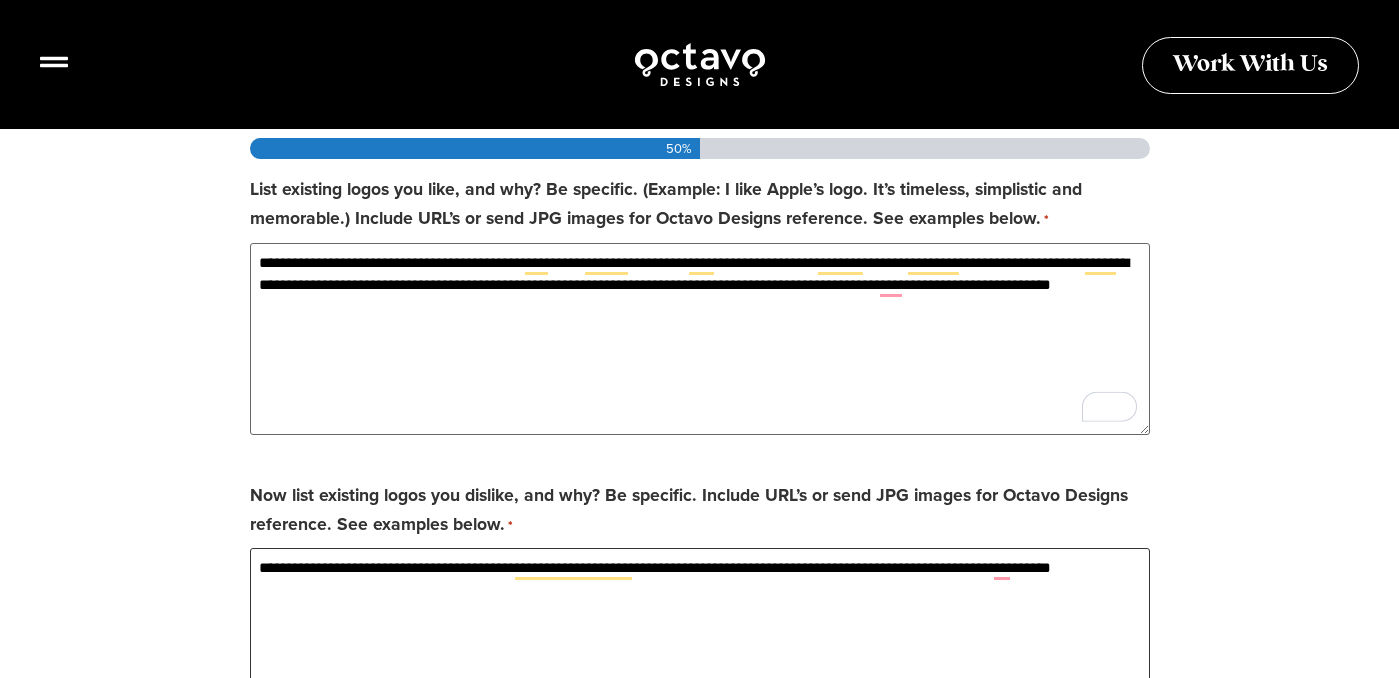 type on "**********" 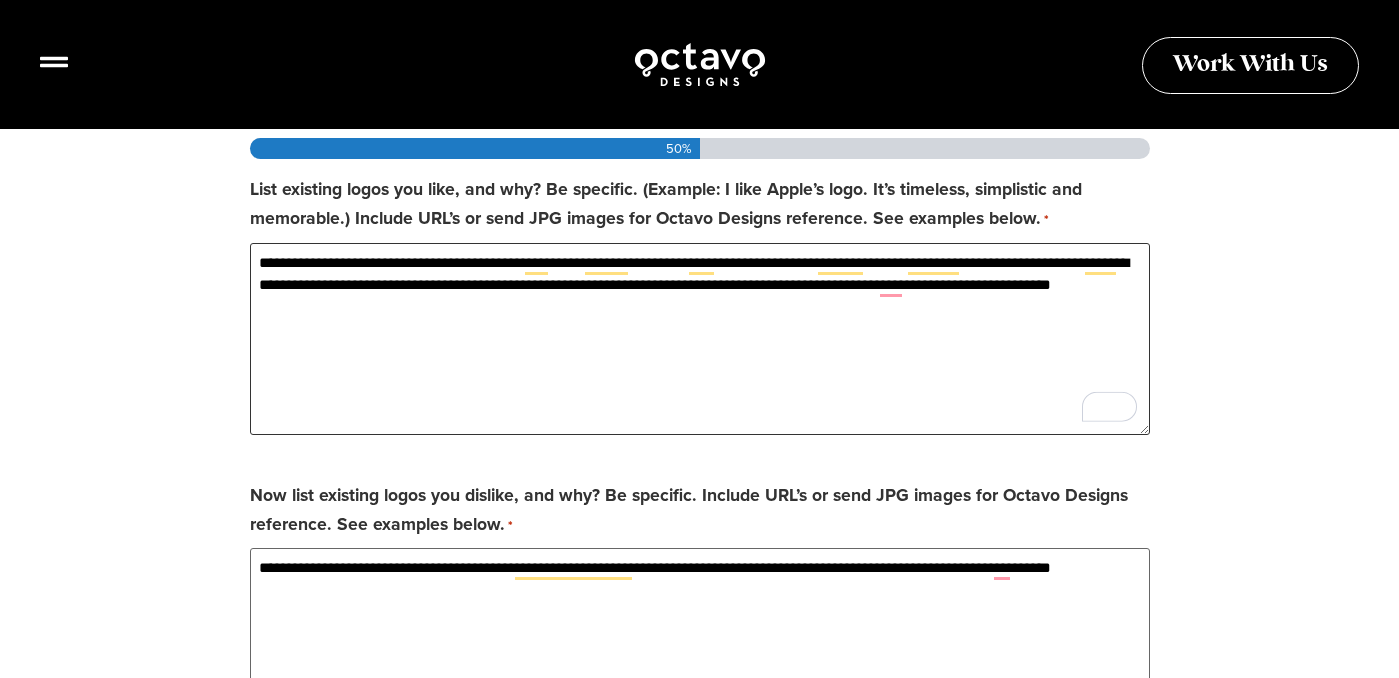 click on "**********" at bounding box center (700, 339) 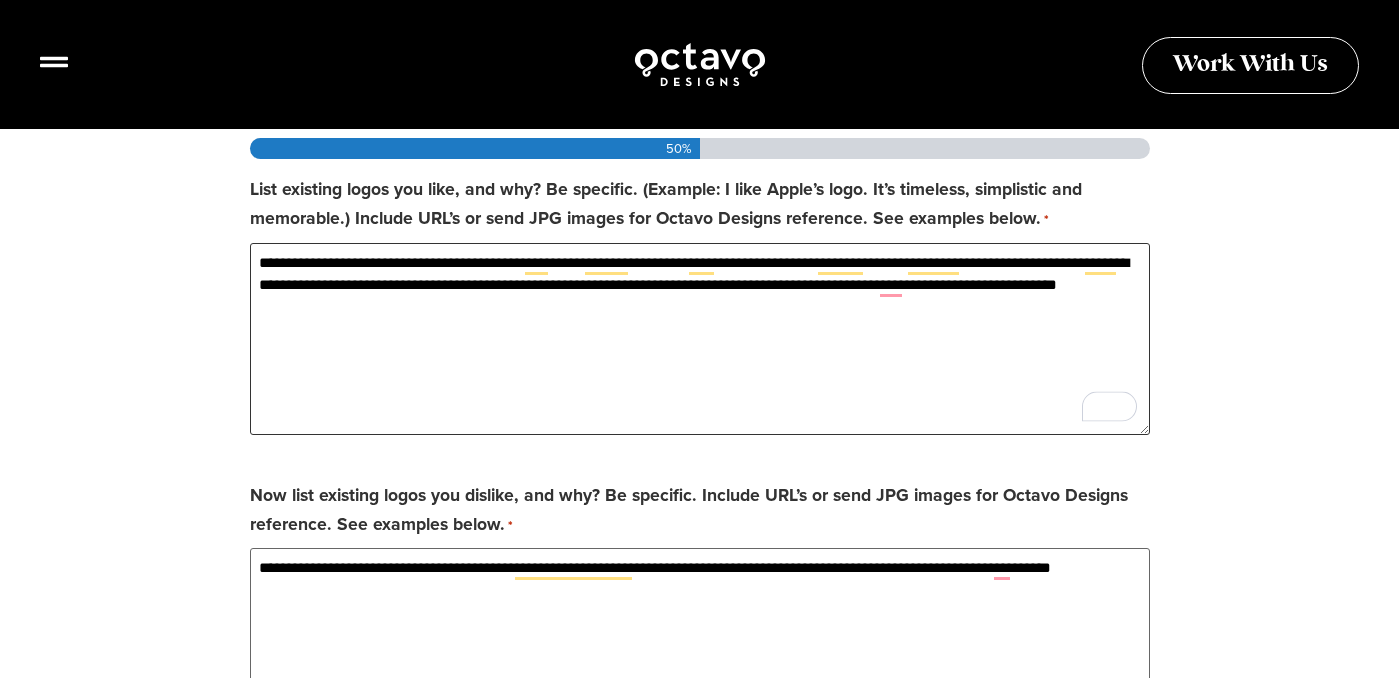 paste on "**********" 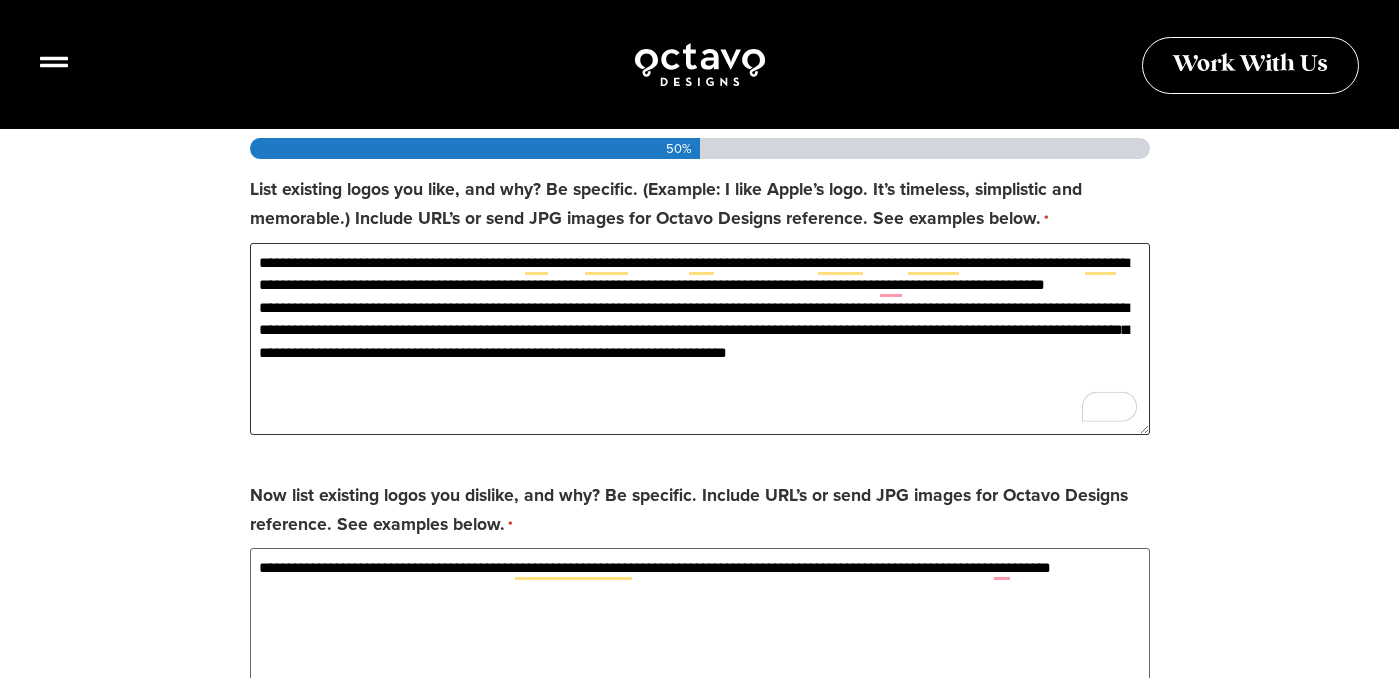 drag, startPoint x: 658, startPoint y: 422, endPoint x: 253, endPoint y: 333, distance: 414.66373 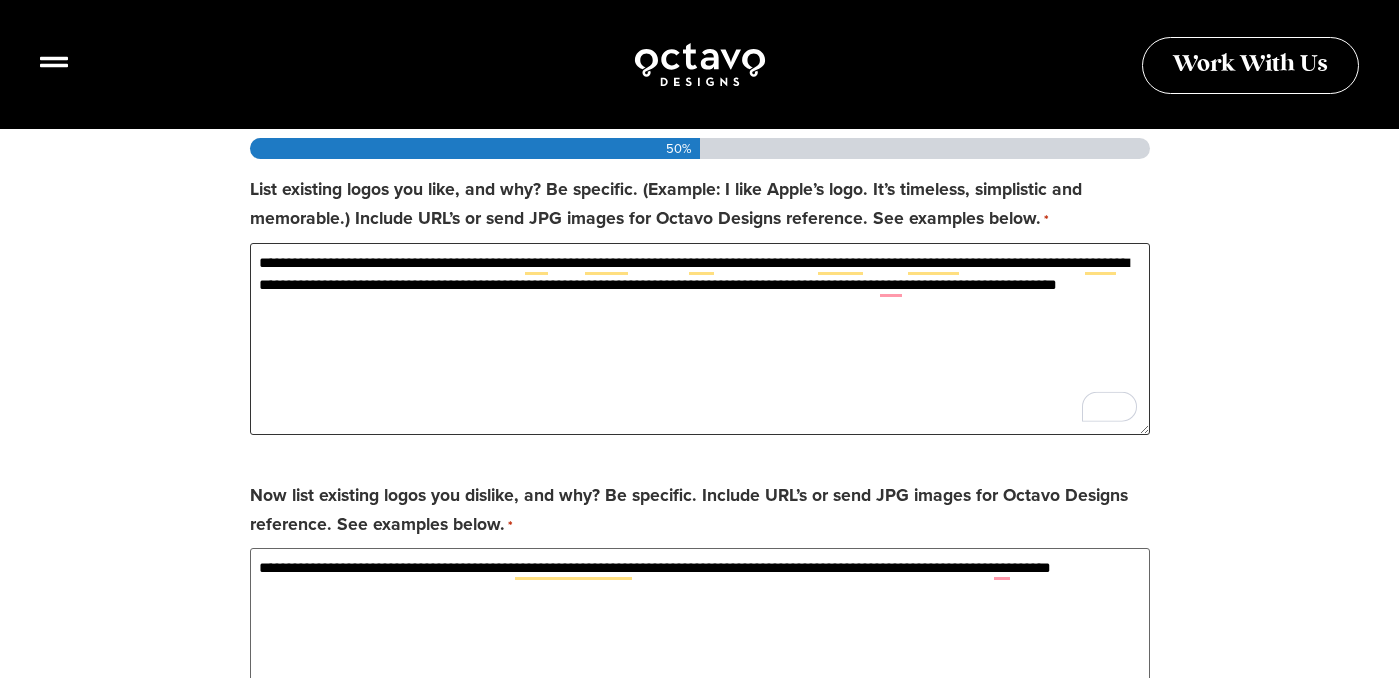 paste on "**********" 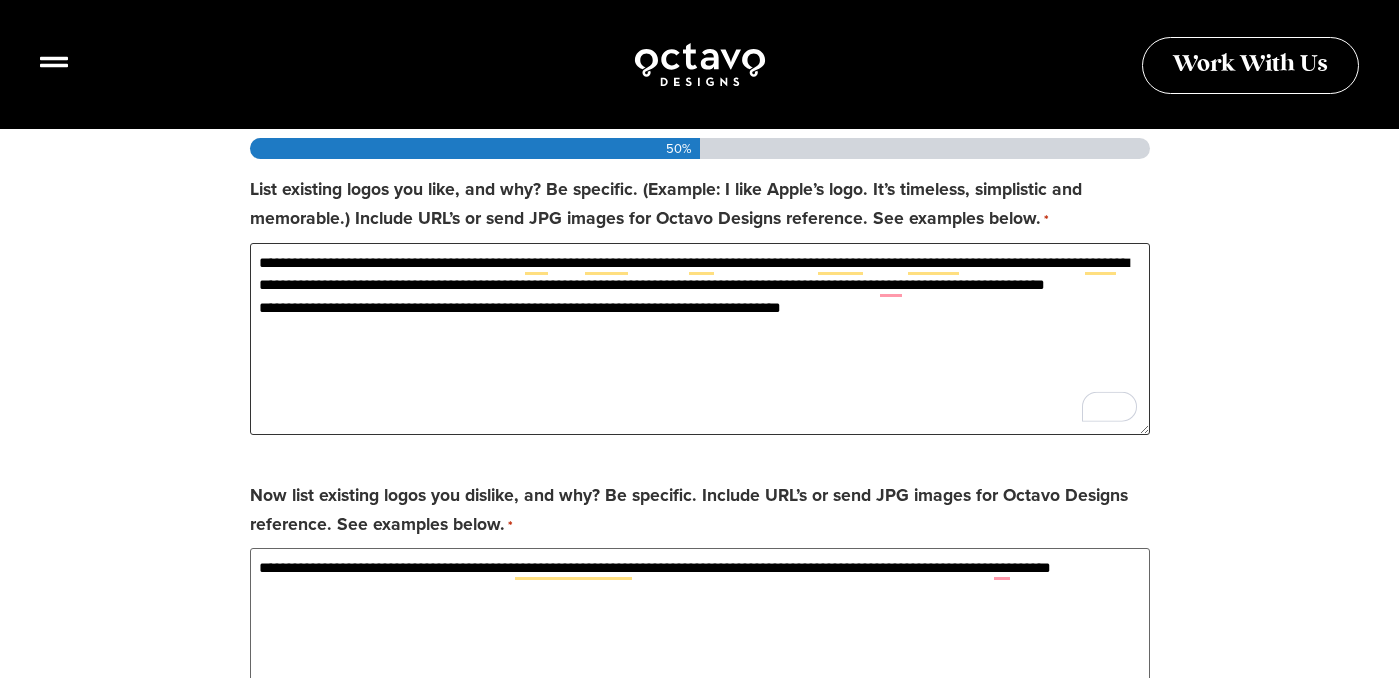 type on "**********" 